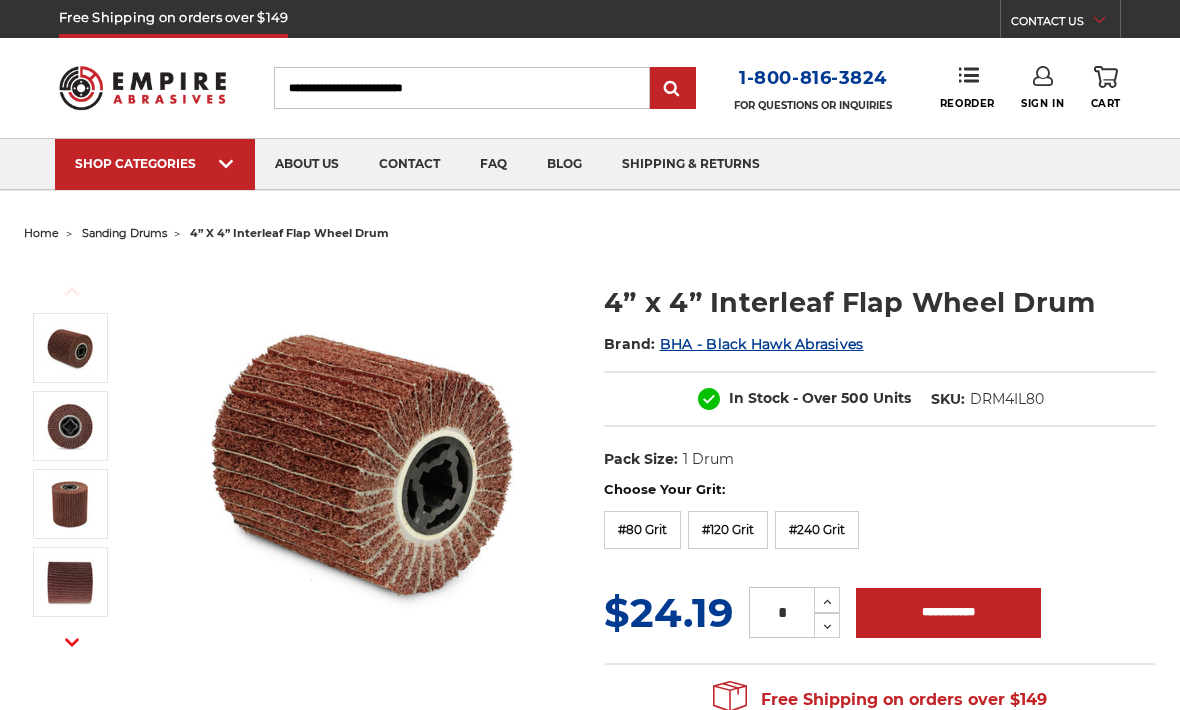 scroll, scrollTop: 0, scrollLeft: 0, axis: both 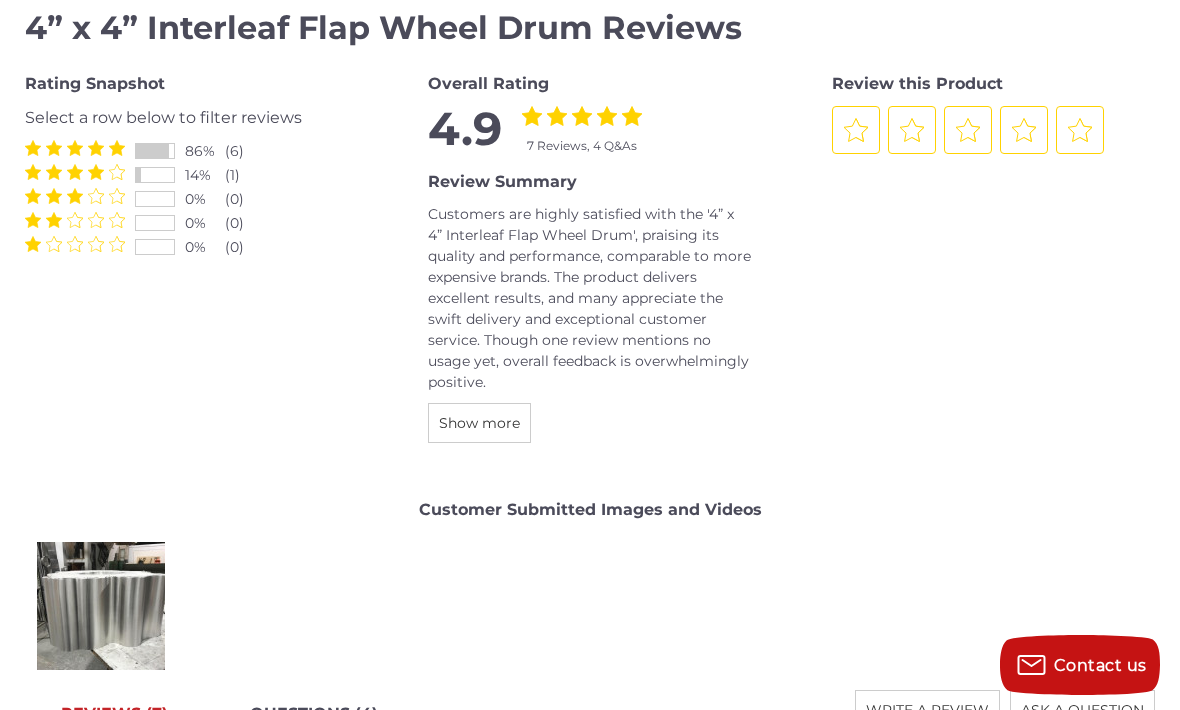 click on "Review this Product" at bounding box center (993, 260) 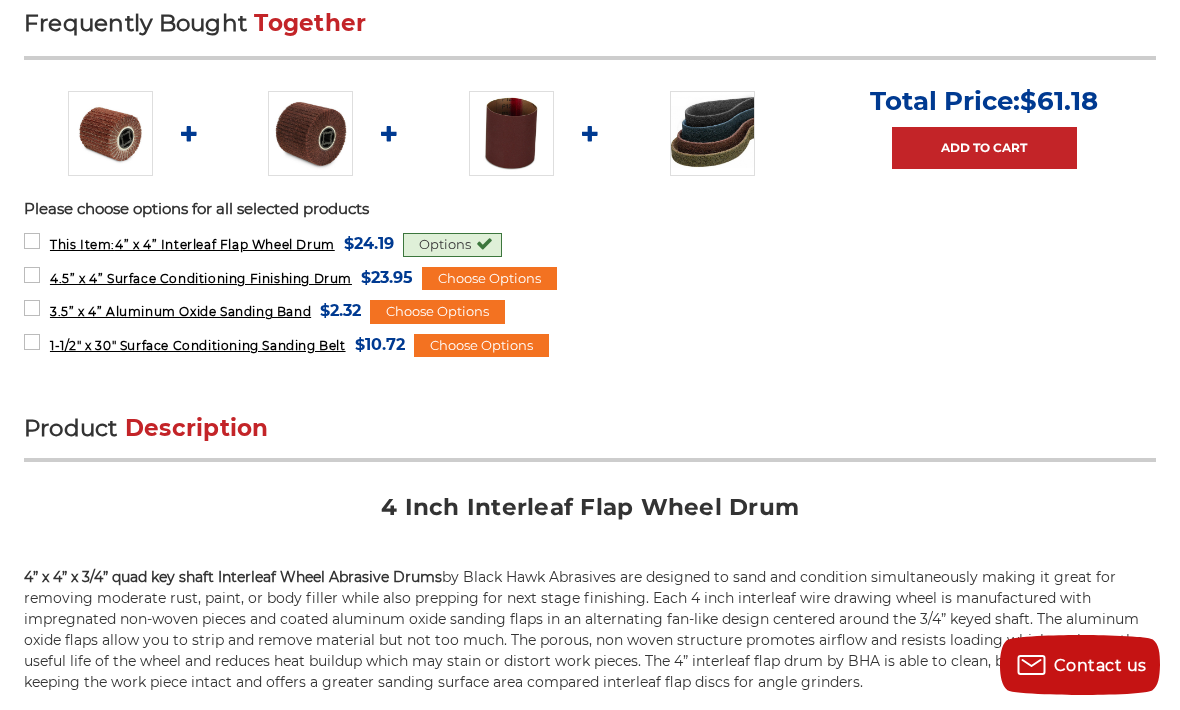 scroll, scrollTop: 762, scrollLeft: 0, axis: vertical 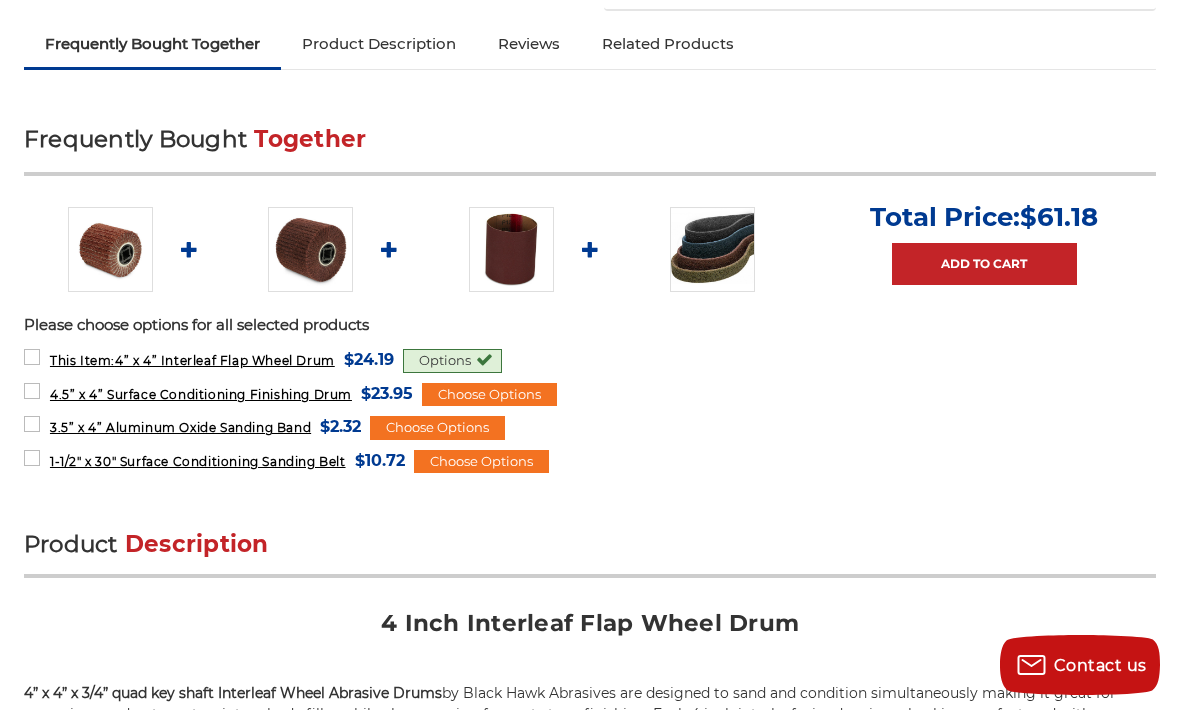 click at bounding box center [310, 249] 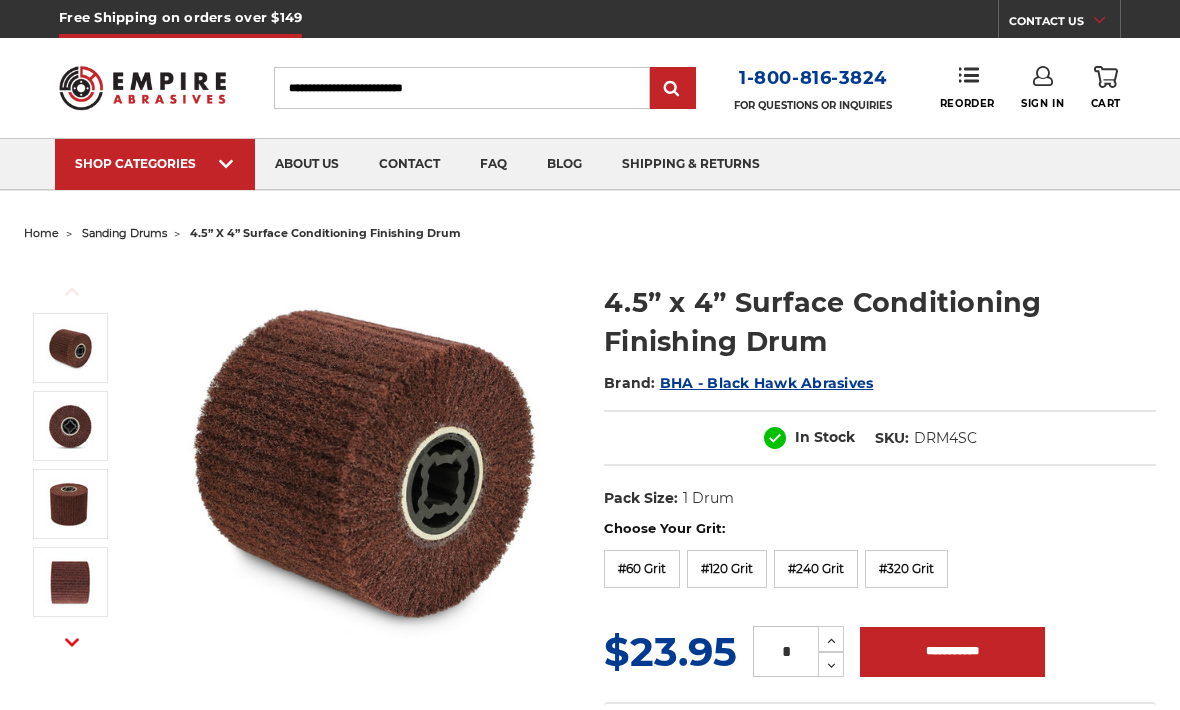 scroll, scrollTop: 0, scrollLeft: 0, axis: both 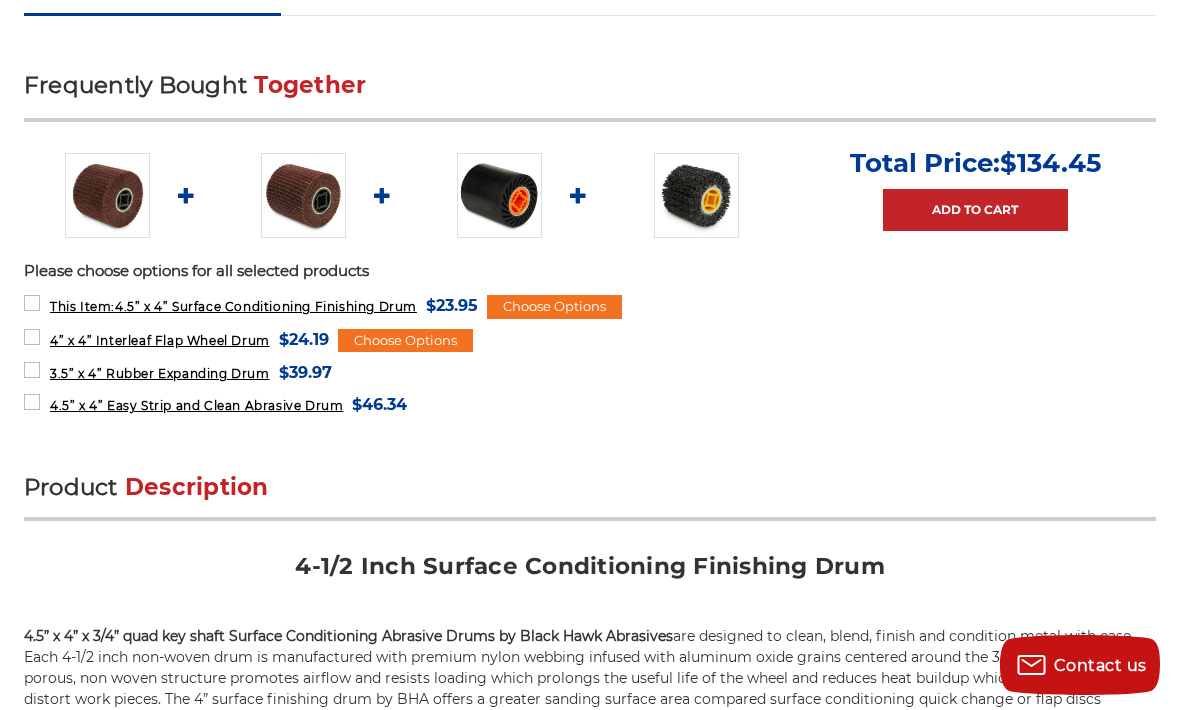 click at bounding box center (696, 195) 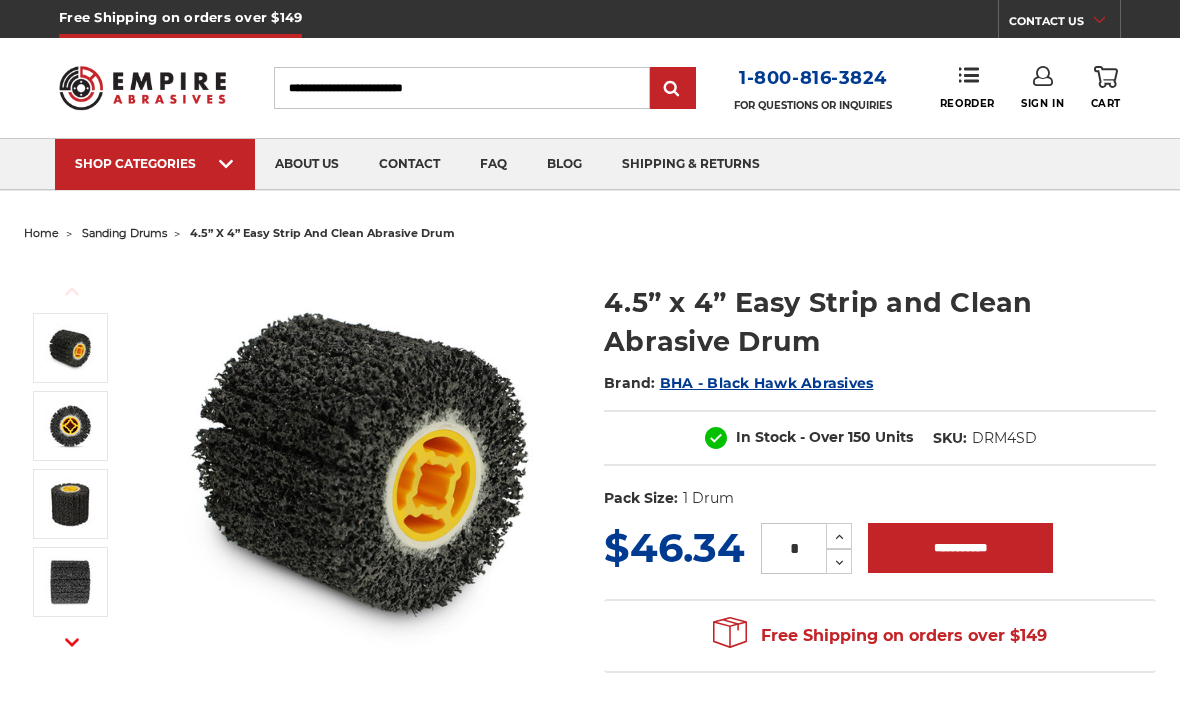 scroll, scrollTop: 0, scrollLeft: 0, axis: both 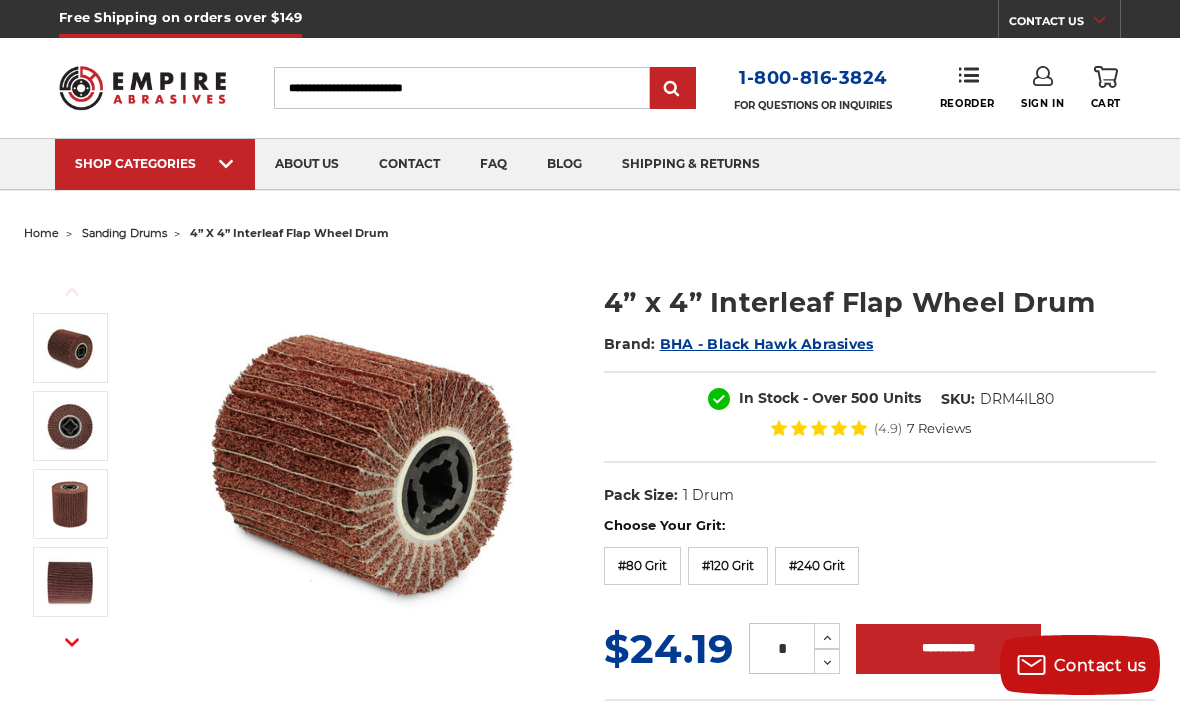 click on "Search" at bounding box center (462, 88) 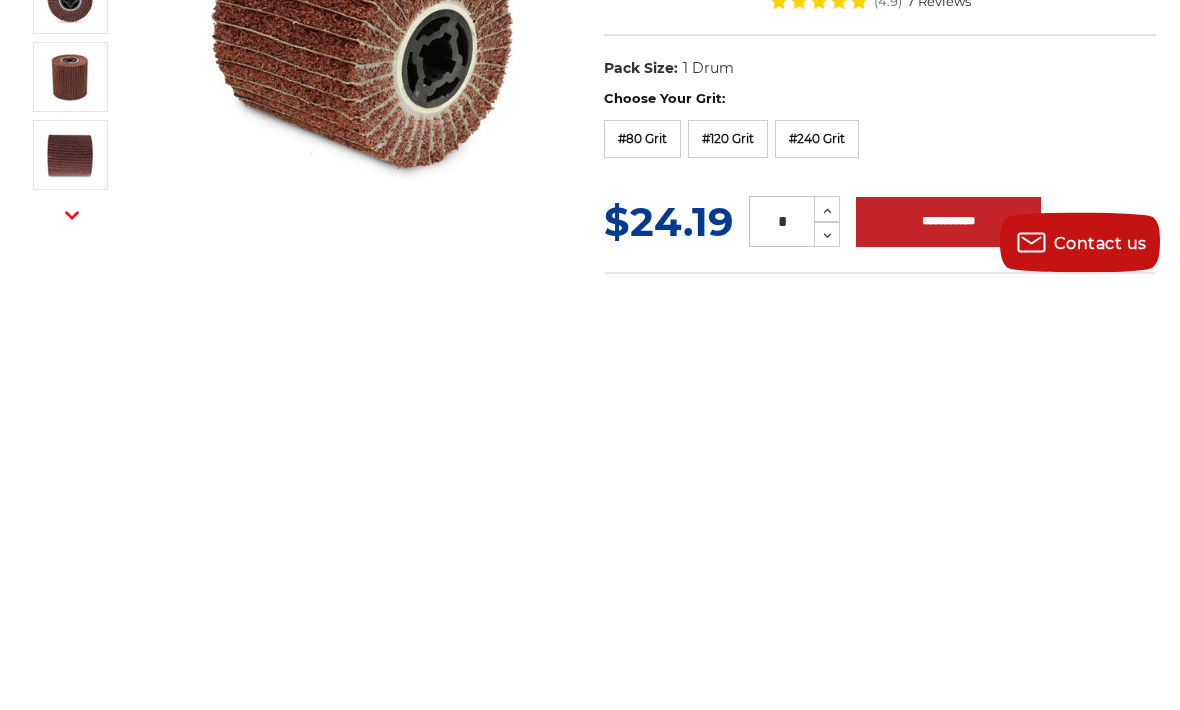 scroll, scrollTop: 0, scrollLeft: 0, axis: both 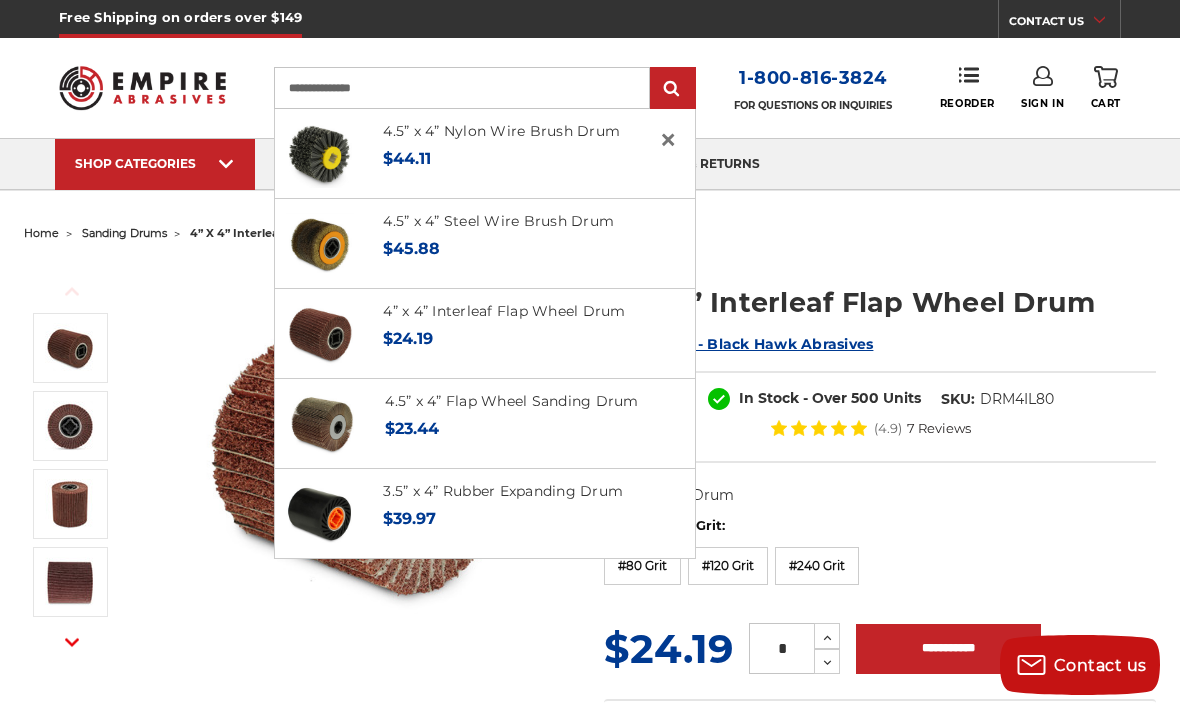 type on "**********" 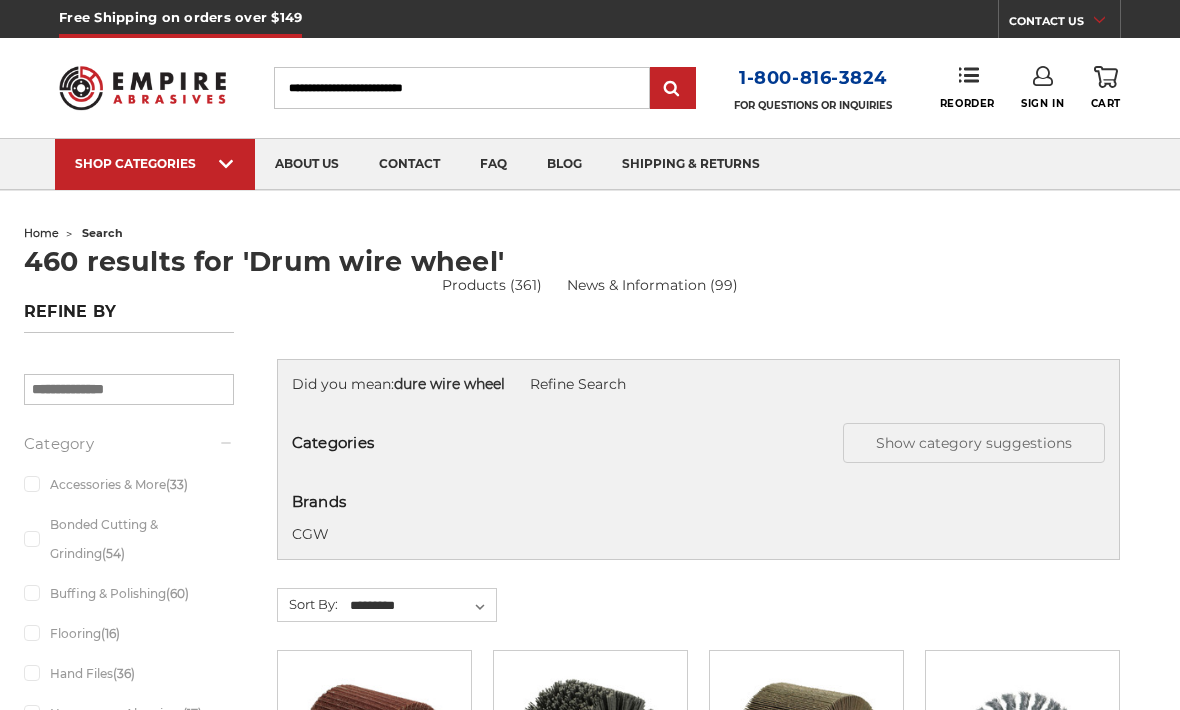 scroll, scrollTop: 0, scrollLeft: 0, axis: both 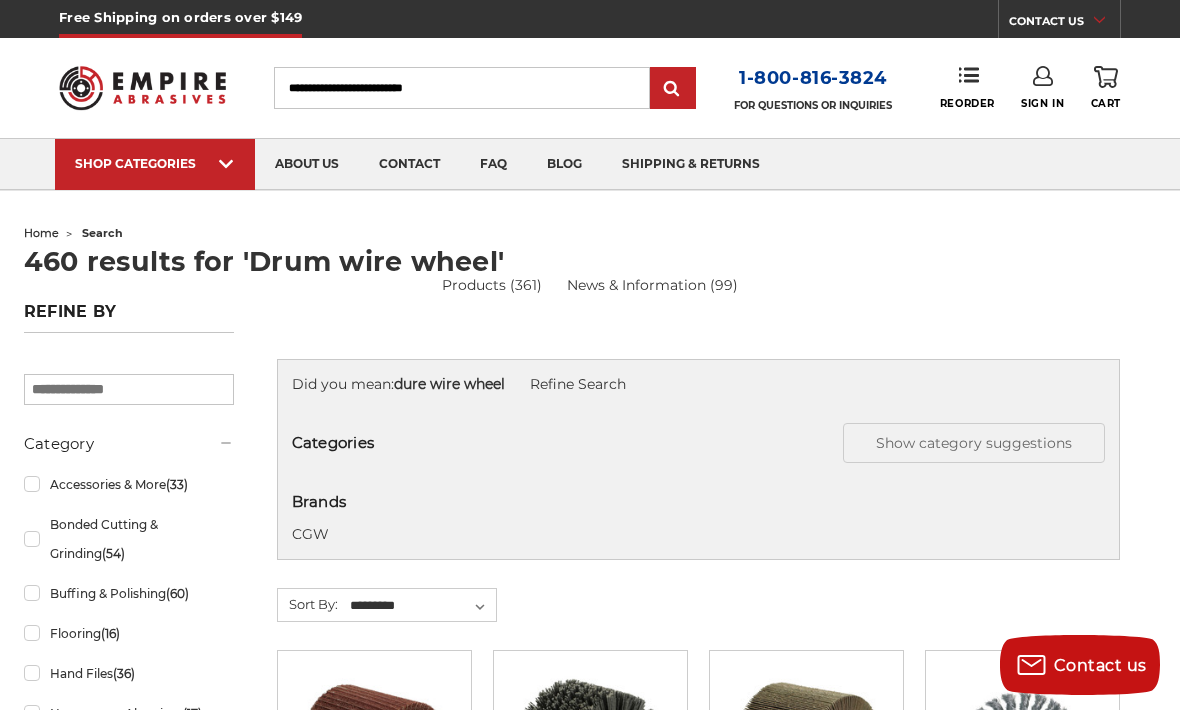 click on "Brands
CGW" at bounding box center [699, 518] 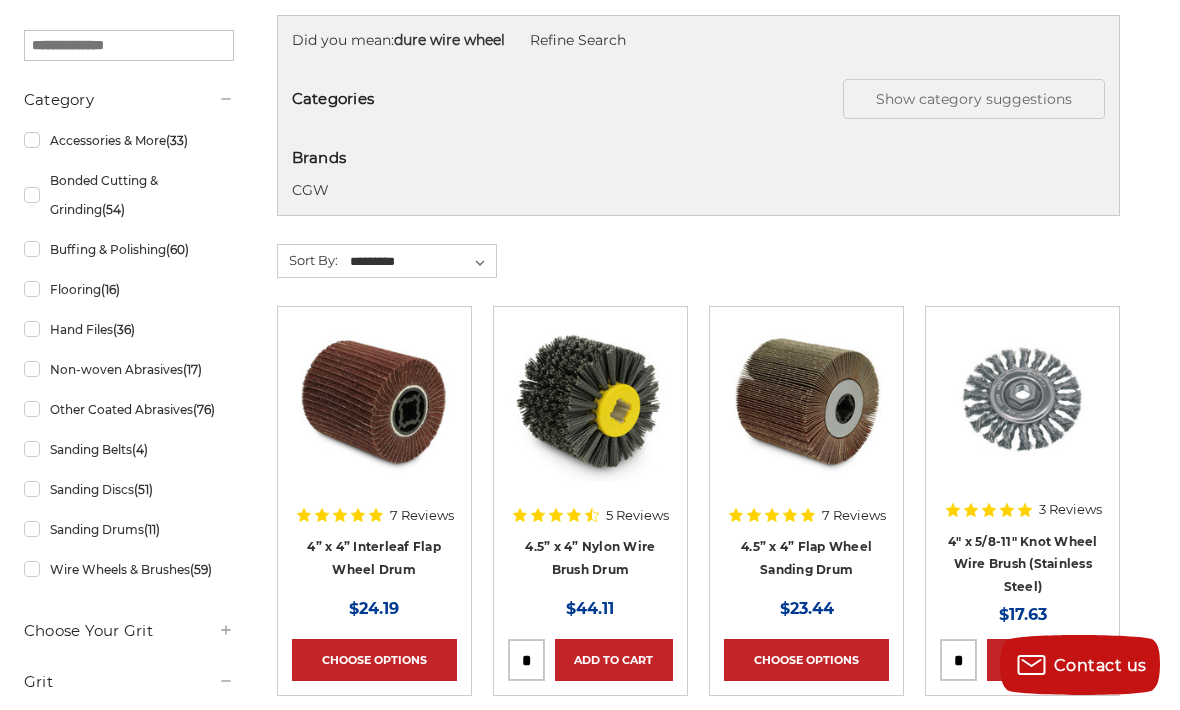 scroll, scrollTop: 384, scrollLeft: 0, axis: vertical 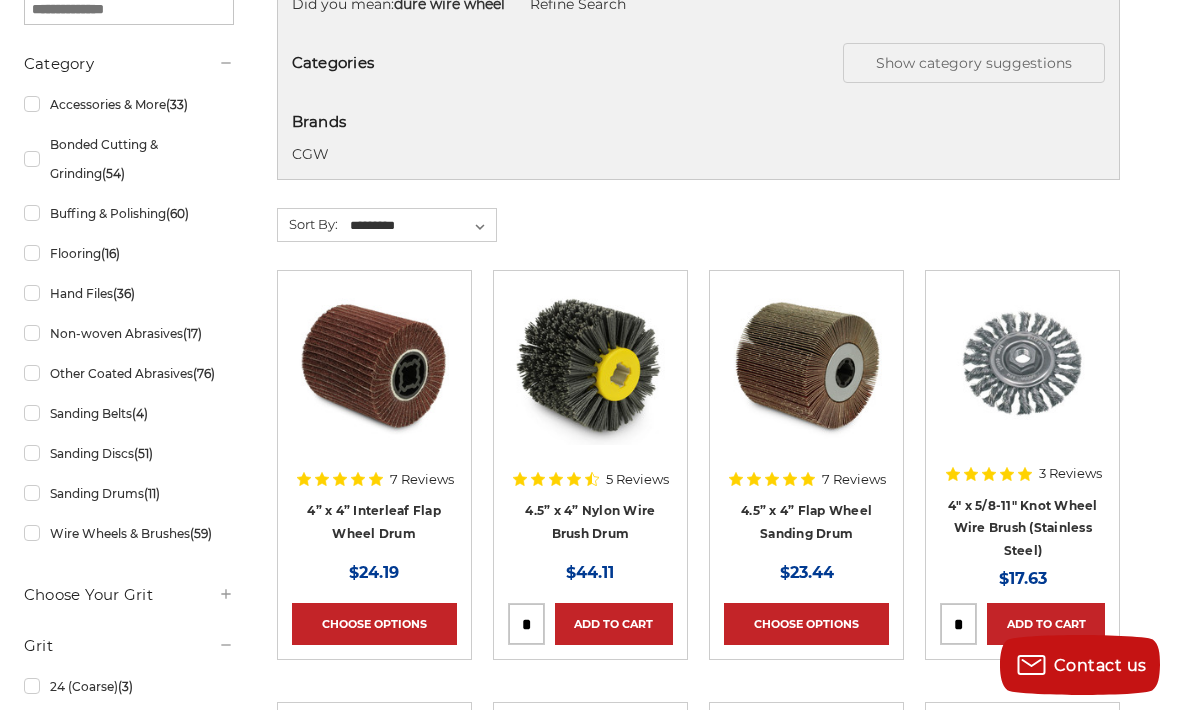click on "4.5” x 4” Nylon Wire Brush Drum" at bounding box center (590, 522) 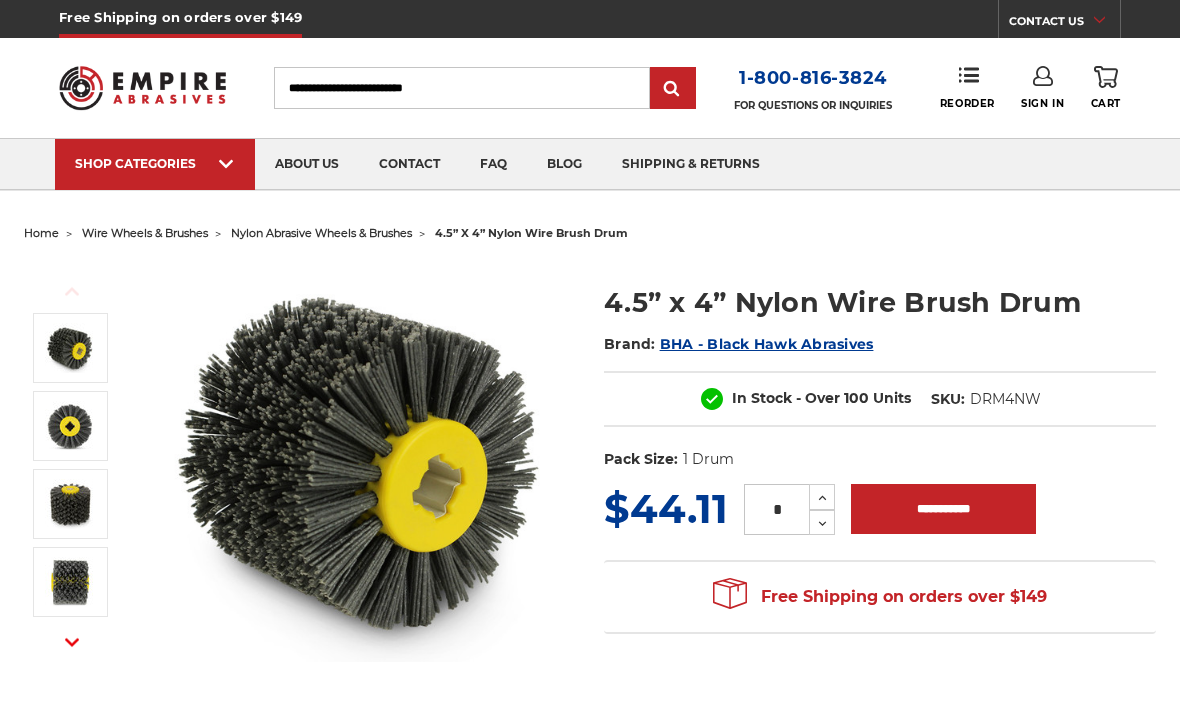 scroll, scrollTop: 0, scrollLeft: 0, axis: both 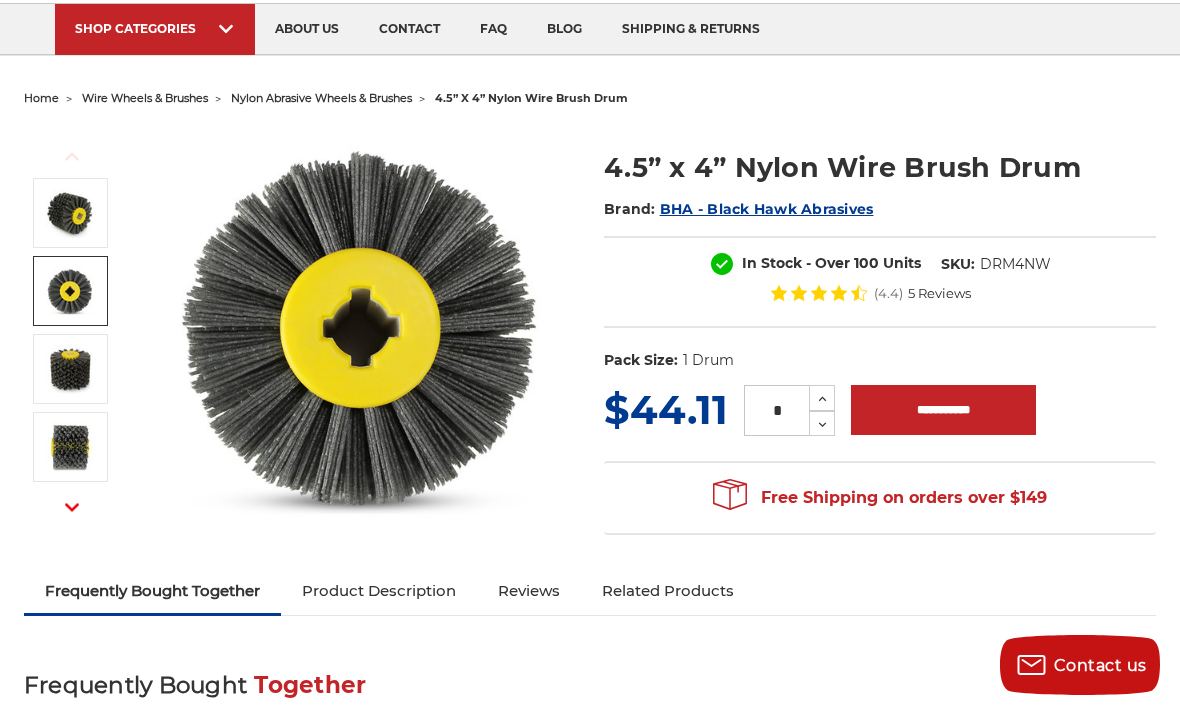 click at bounding box center [70, 291] 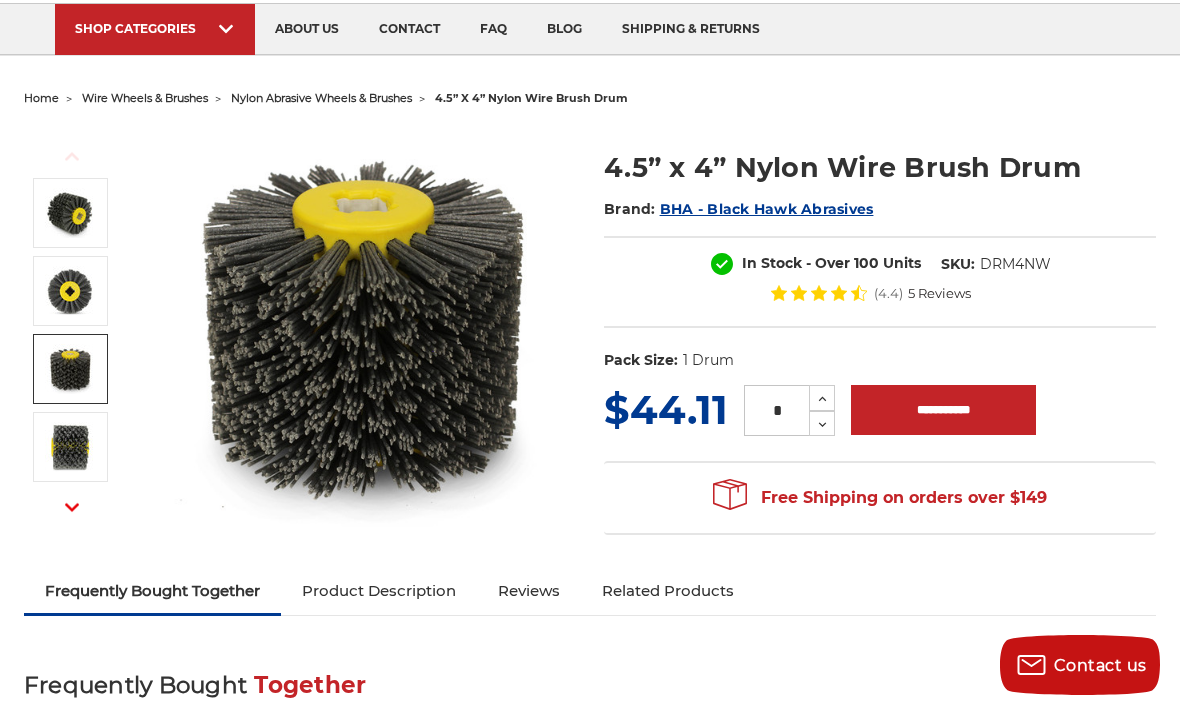 click at bounding box center [70, 369] 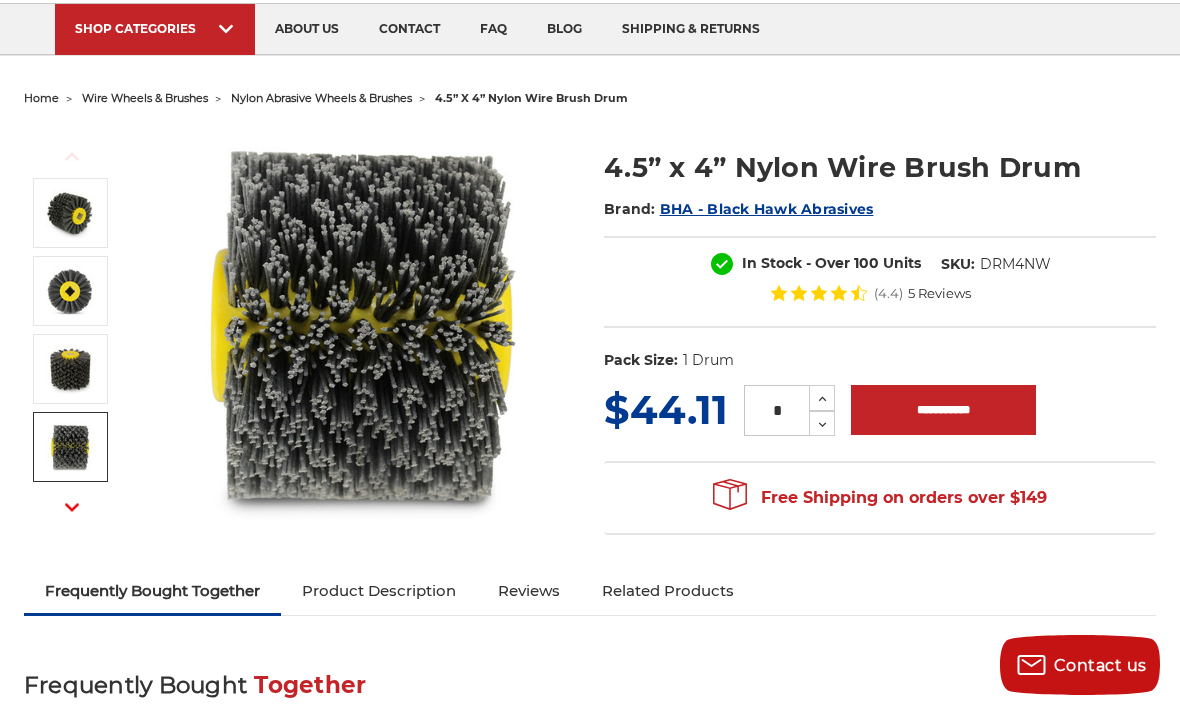 click at bounding box center [70, 447] 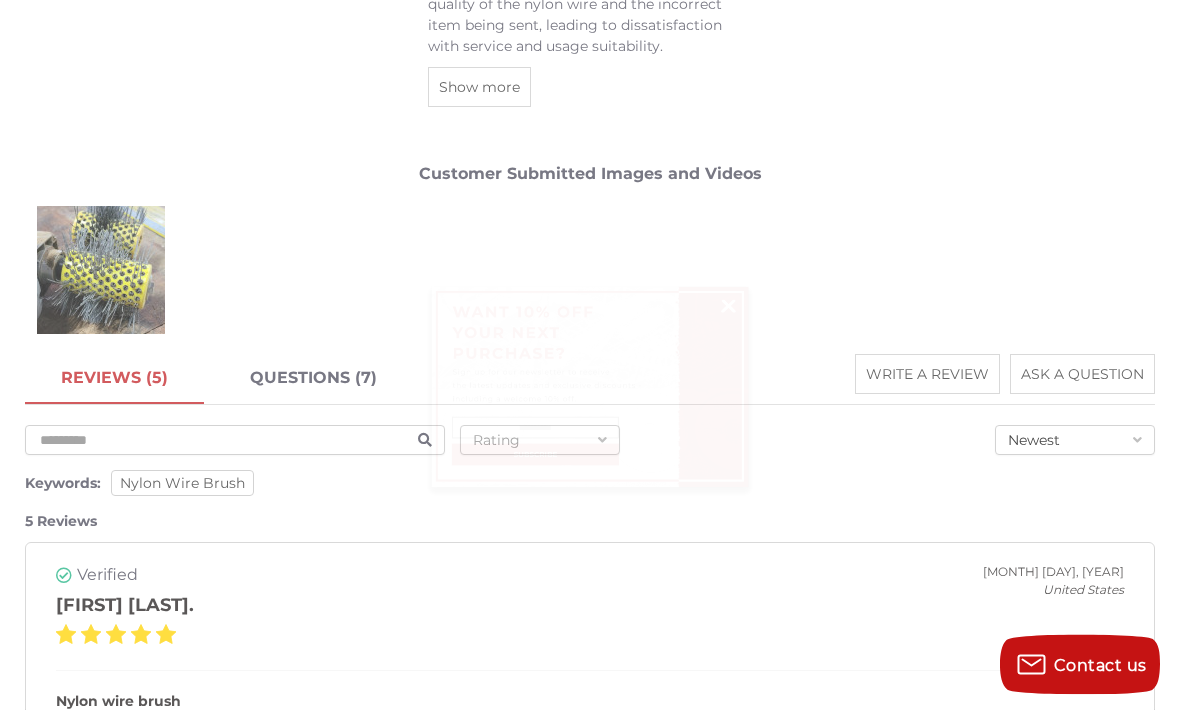 scroll, scrollTop: 2661, scrollLeft: 0, axis: vertical 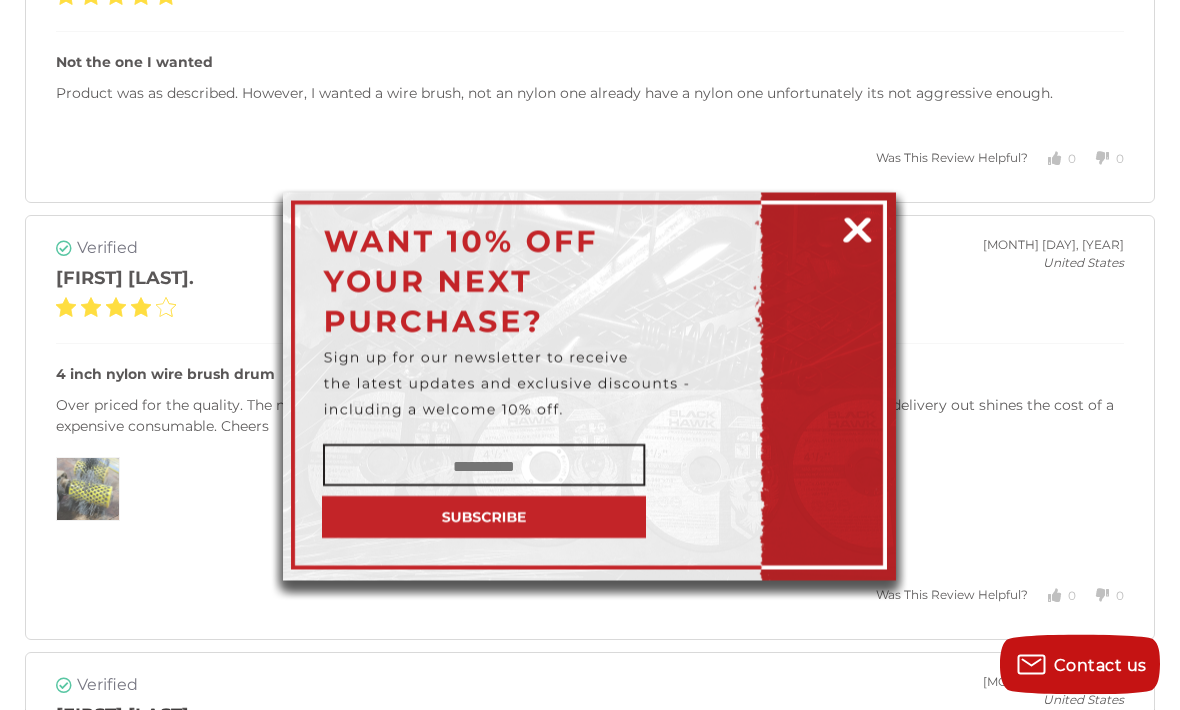 click at bounding box center (857, 227) 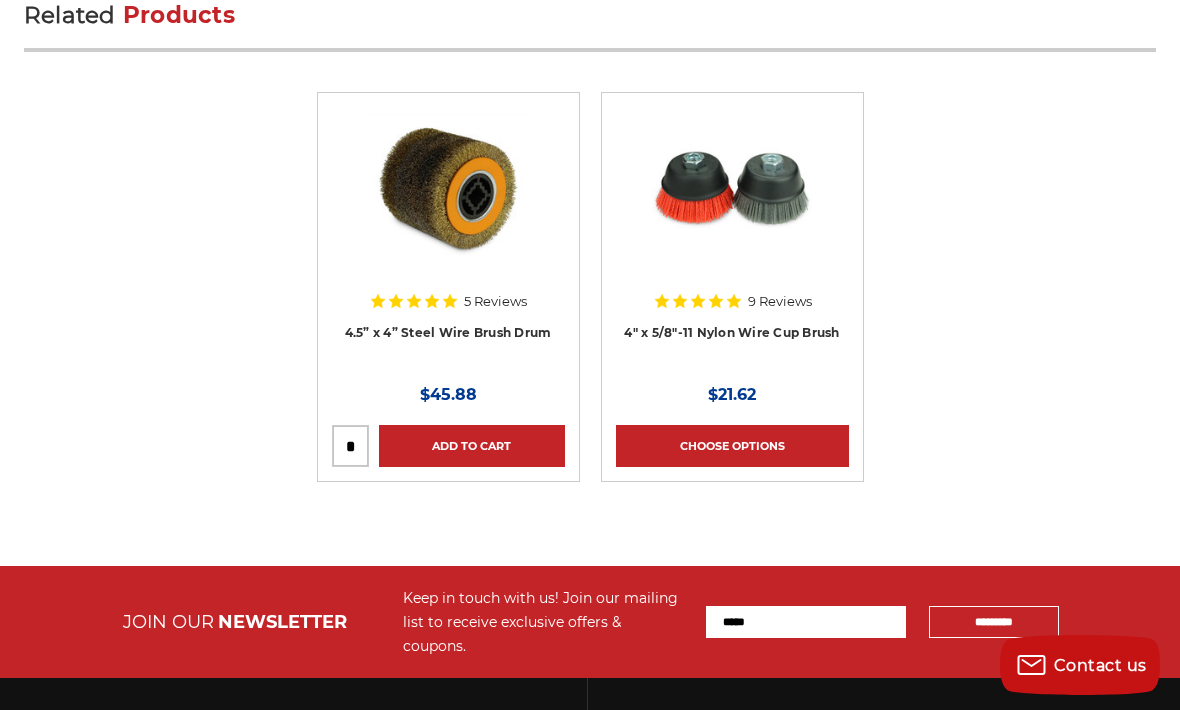 scroll, scrollTop: 4912, scrollLeft: 0, axis: vertical 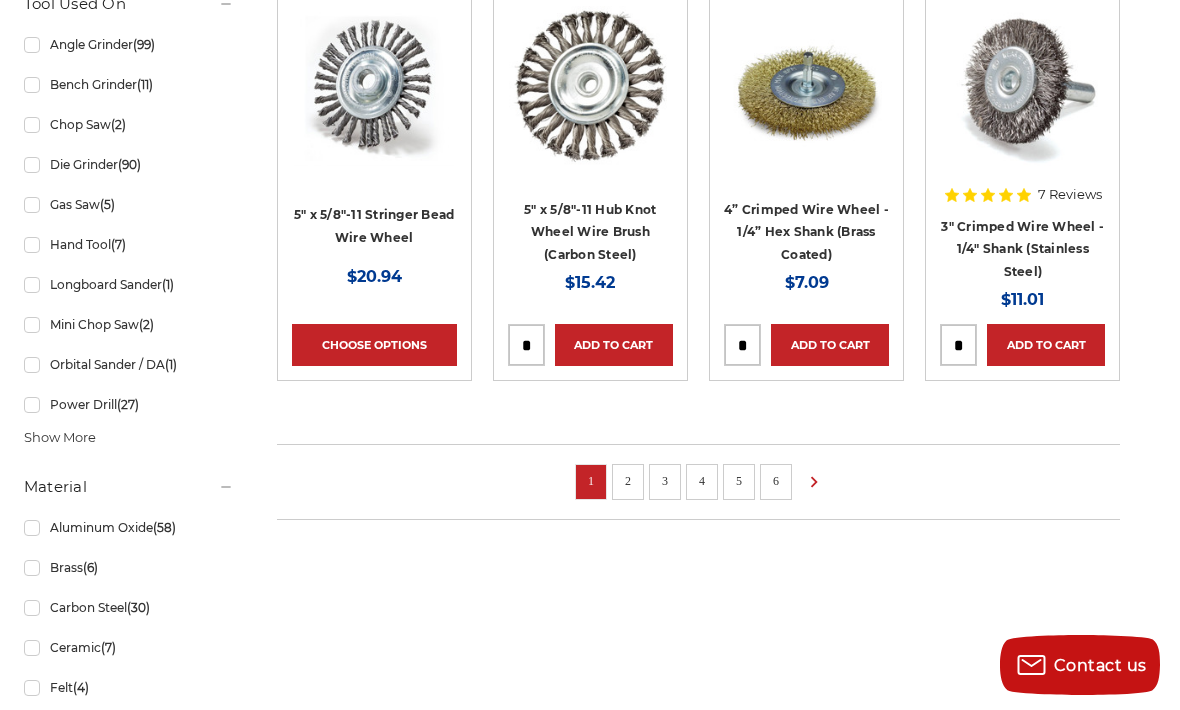 click on "2" at bounding box center (628, 481) 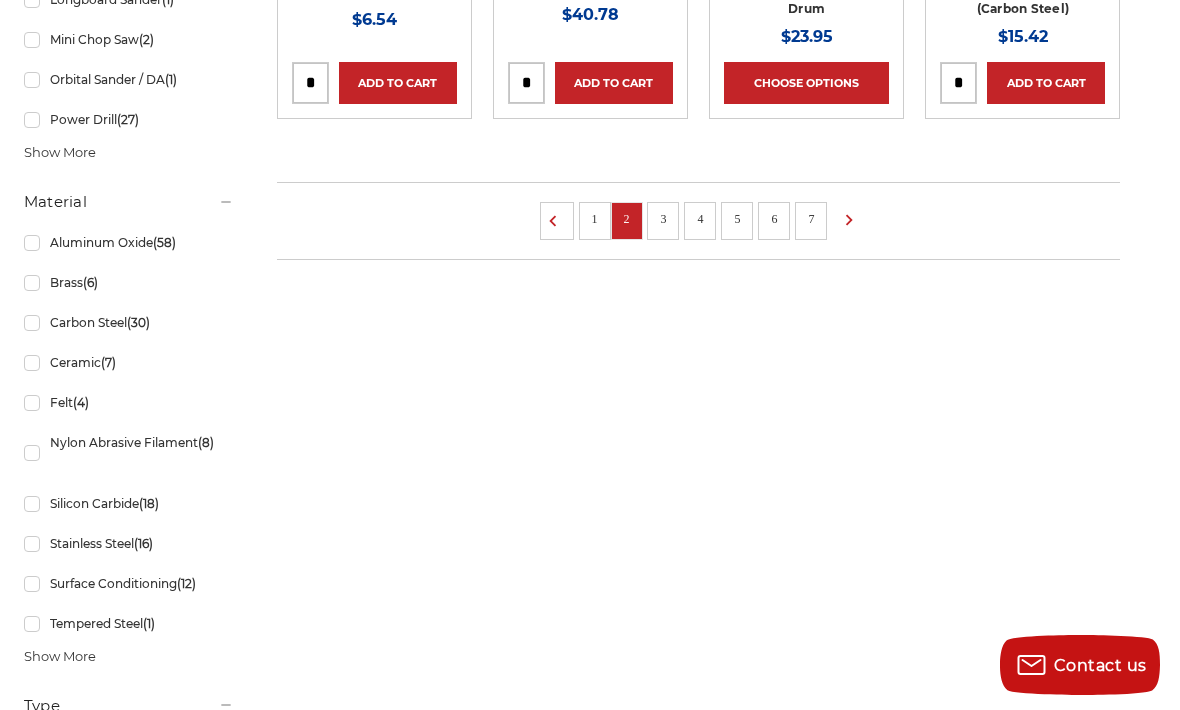 scroll, scrollTop: 1824, scrollLeft: 0, axis: vertical 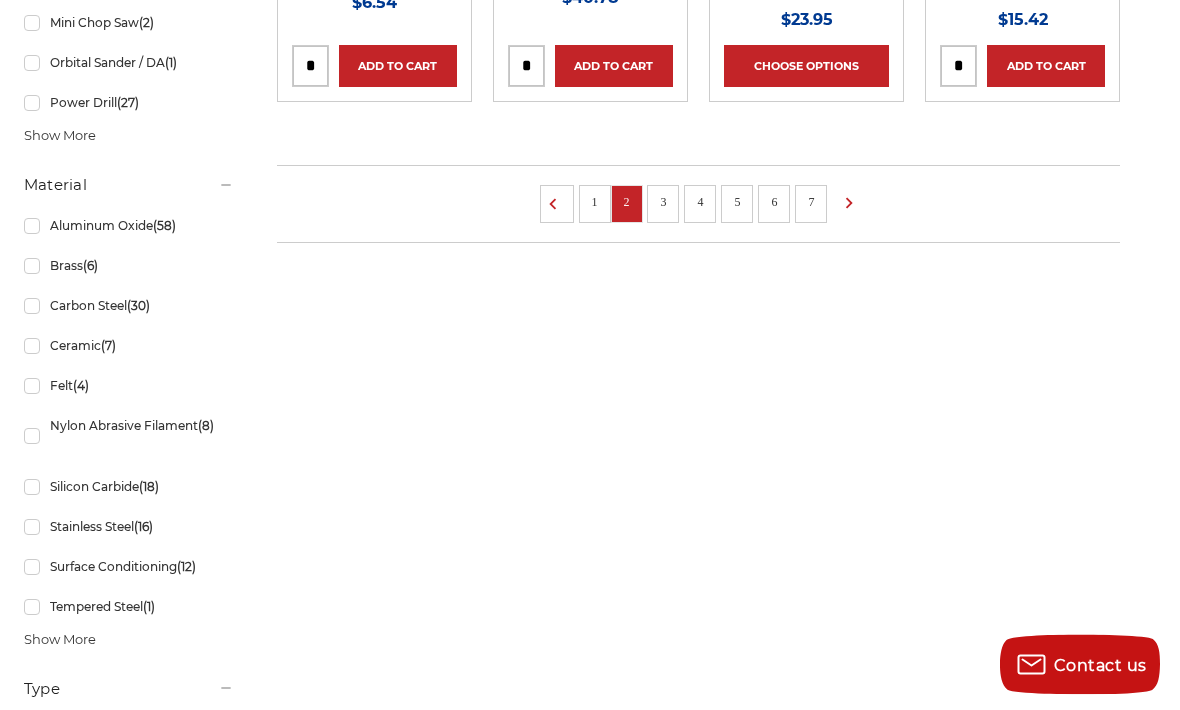 click on "3" at bounding box center (663, 203) 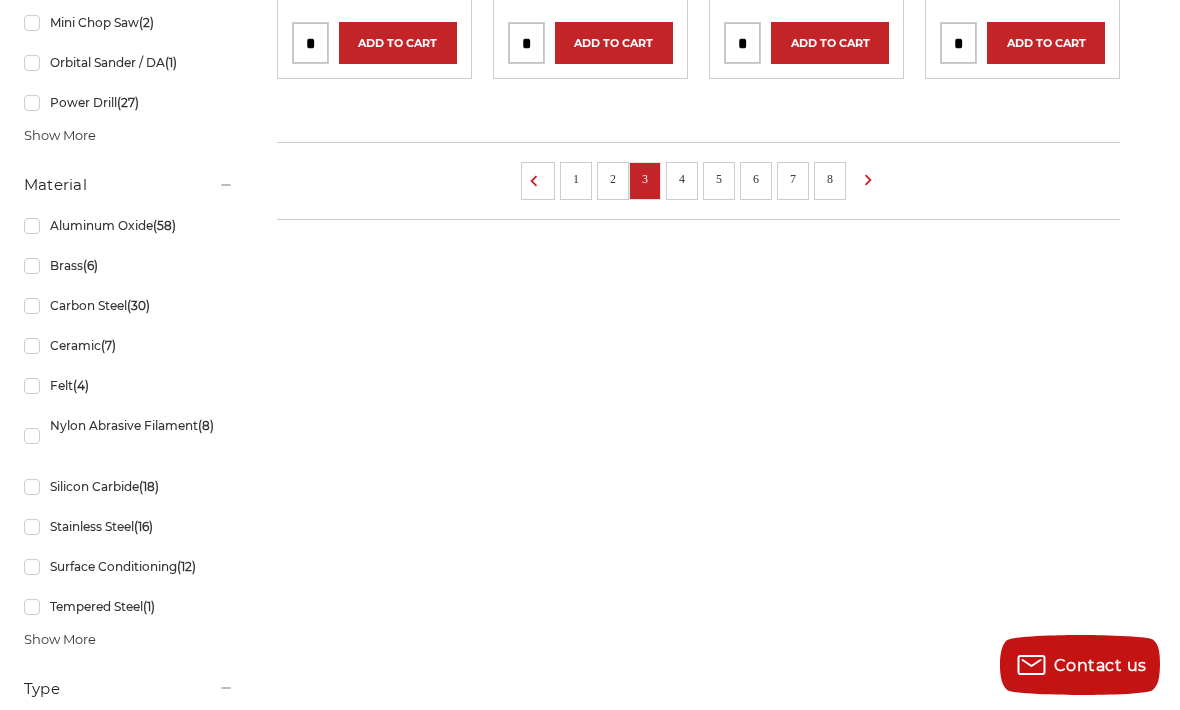 scroll, scrollTop: 0, scrollLeft: 0, axis: both 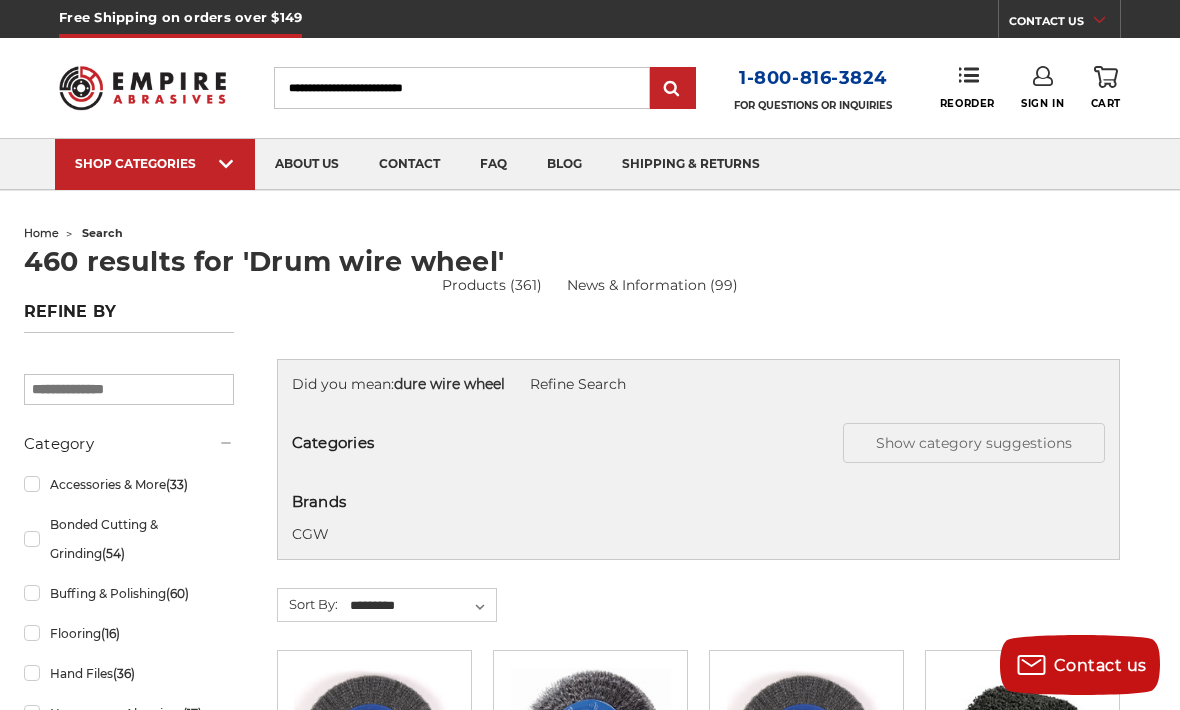 click on "shipping & returns" at bounding box center [691, 164] 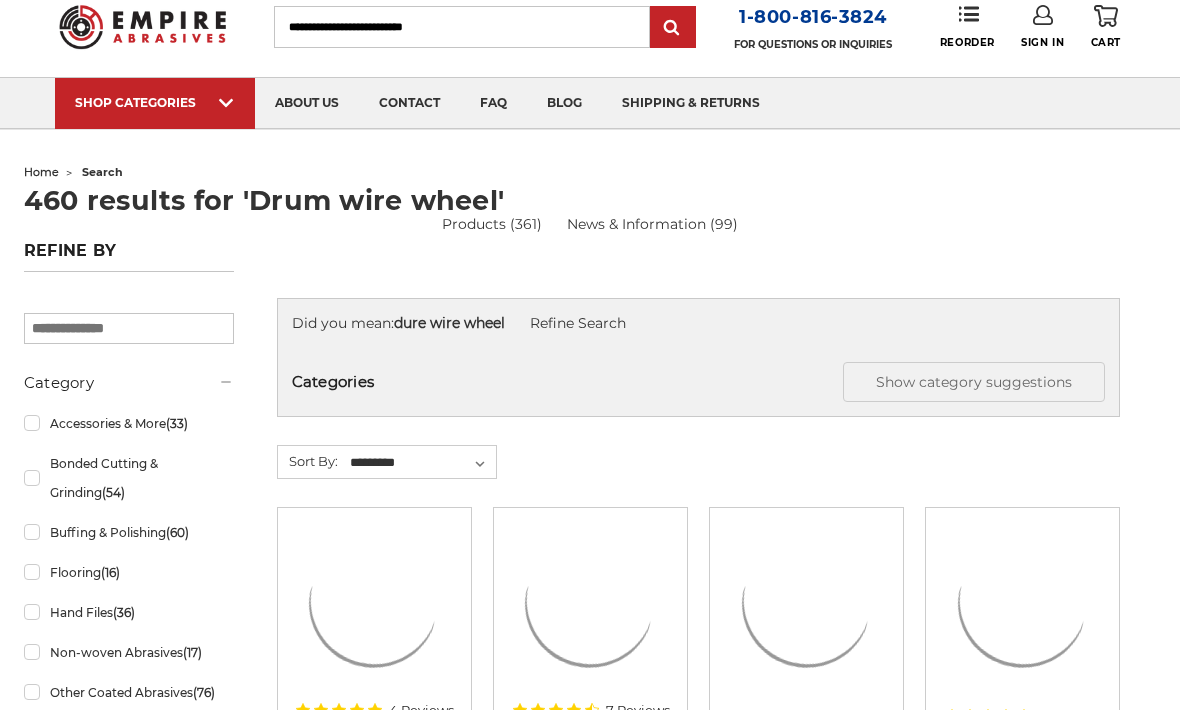 scroll, scrollTop: 0, scrollLeft: 0, axis: both 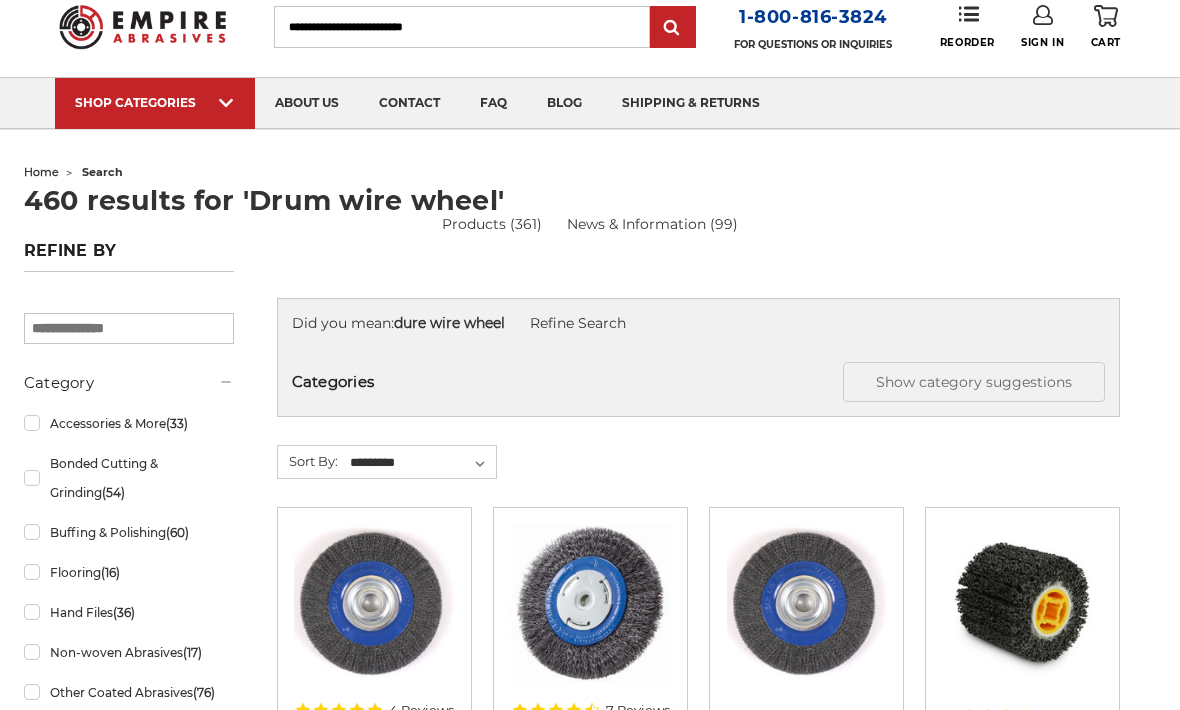 click on "Show category suggestions" at bounding box center (974, 382) 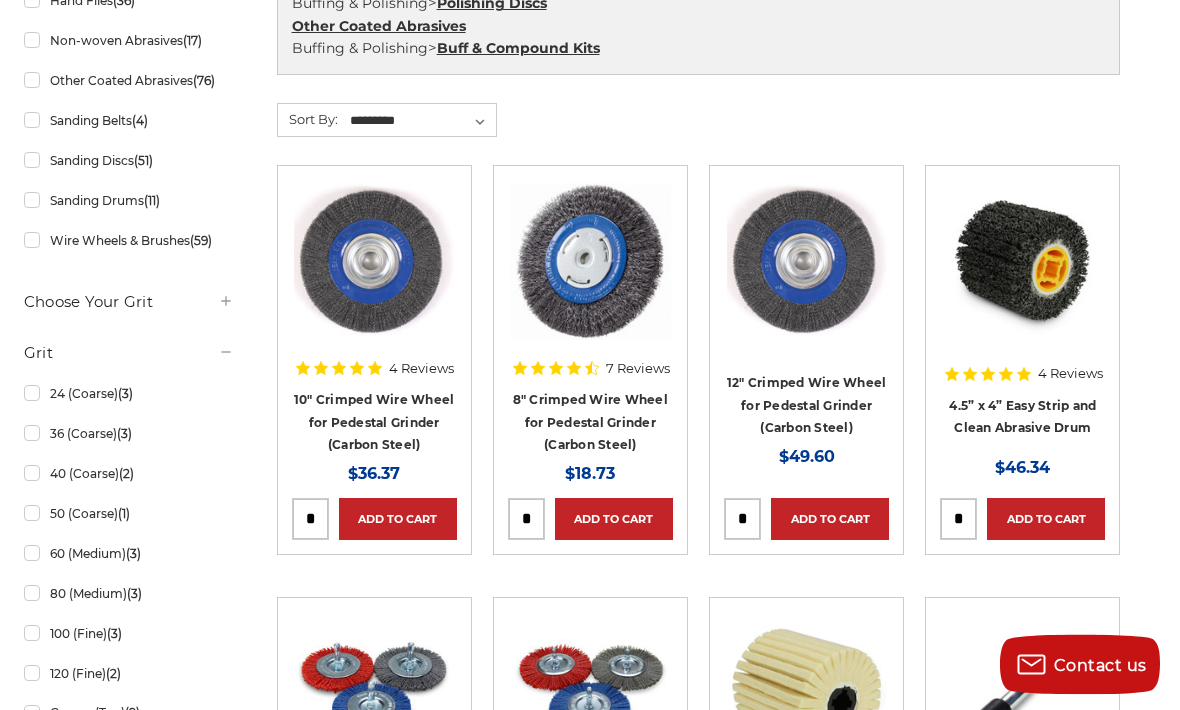 scroll, scrollTop: 763, scrollLeft: 0, axis: vertical 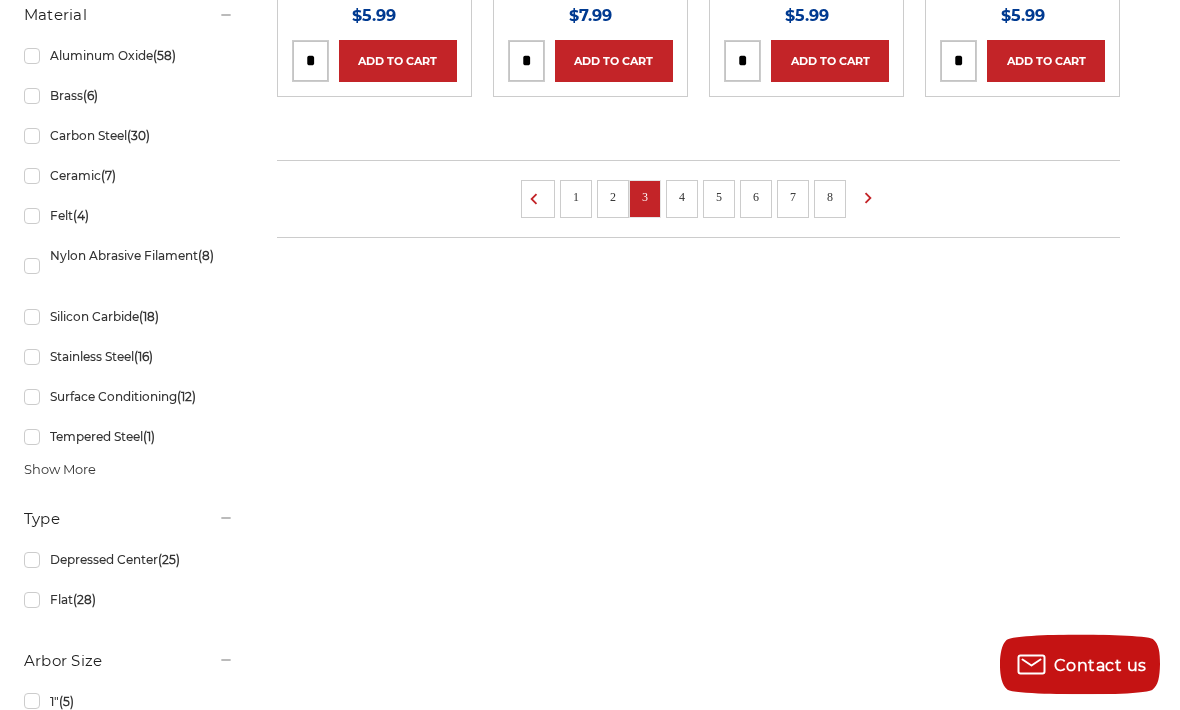 click on "4" at bounding box center (682, 198) 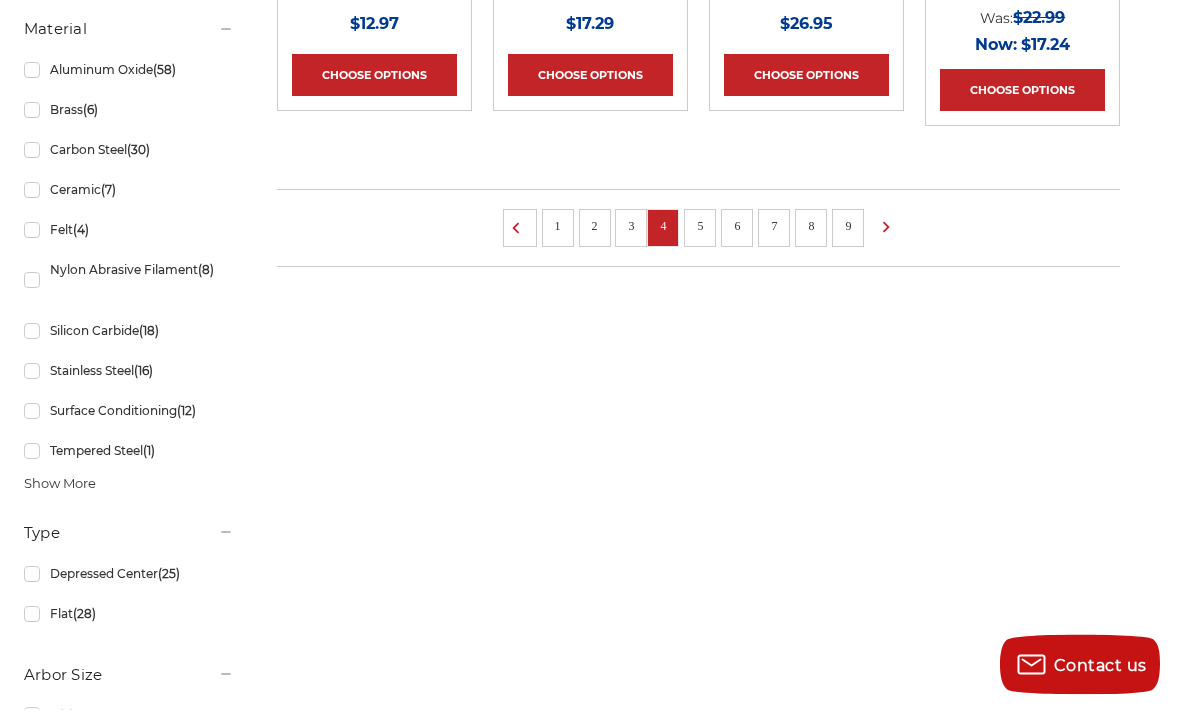 scroll, scrollTop: 1972, scrollLeft: 0, axis: vertical 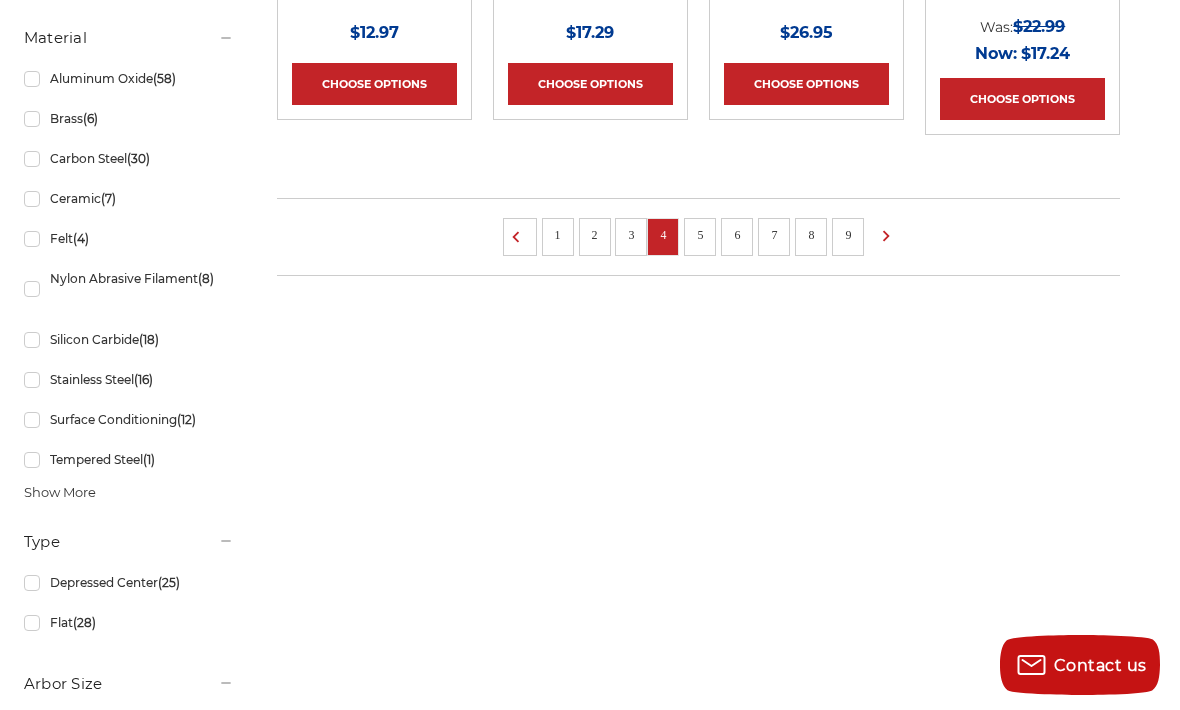 click on "5" at bounding box center [700, 235] 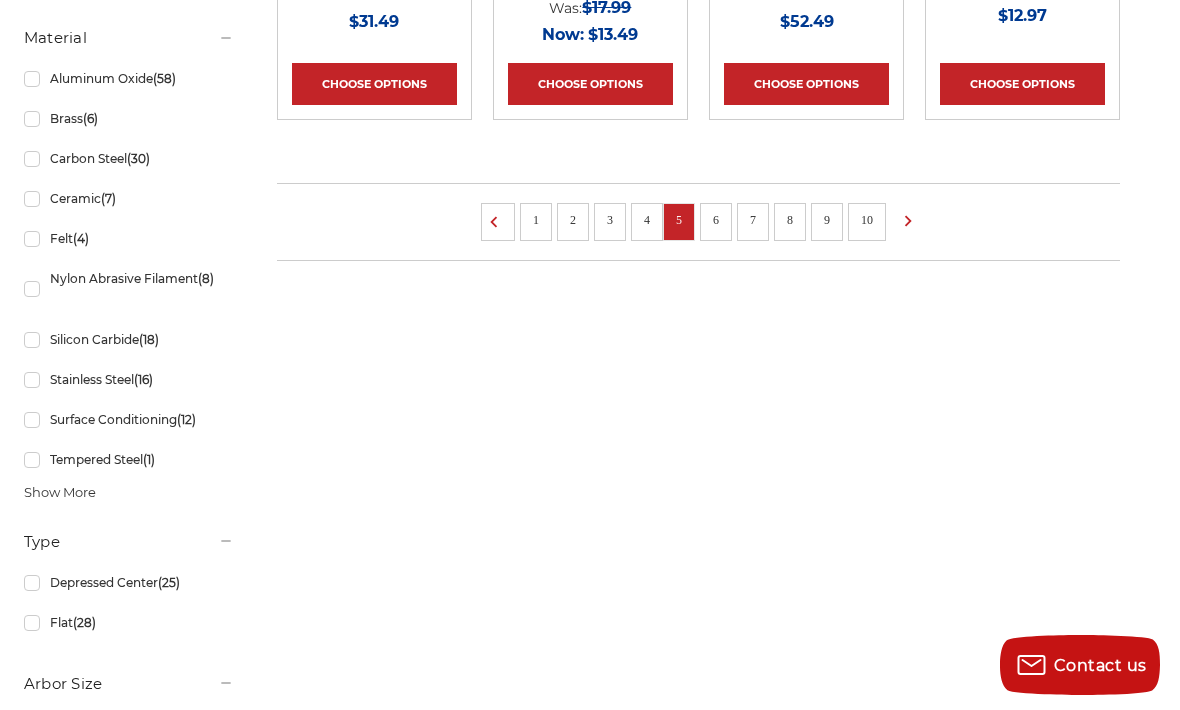 click on "Free Shipping on orders over $149
CONTACT US
Monday - Friday (excluding holidays), 9:00am - 5:00pm EST.
FAQs
Email Us
Shipping & Returns
CALL US
Toggle menu
Menu
Search
[PHONE]
FOR QUESTIONS OR INQUIRIES" at bounding box center (590, 338) 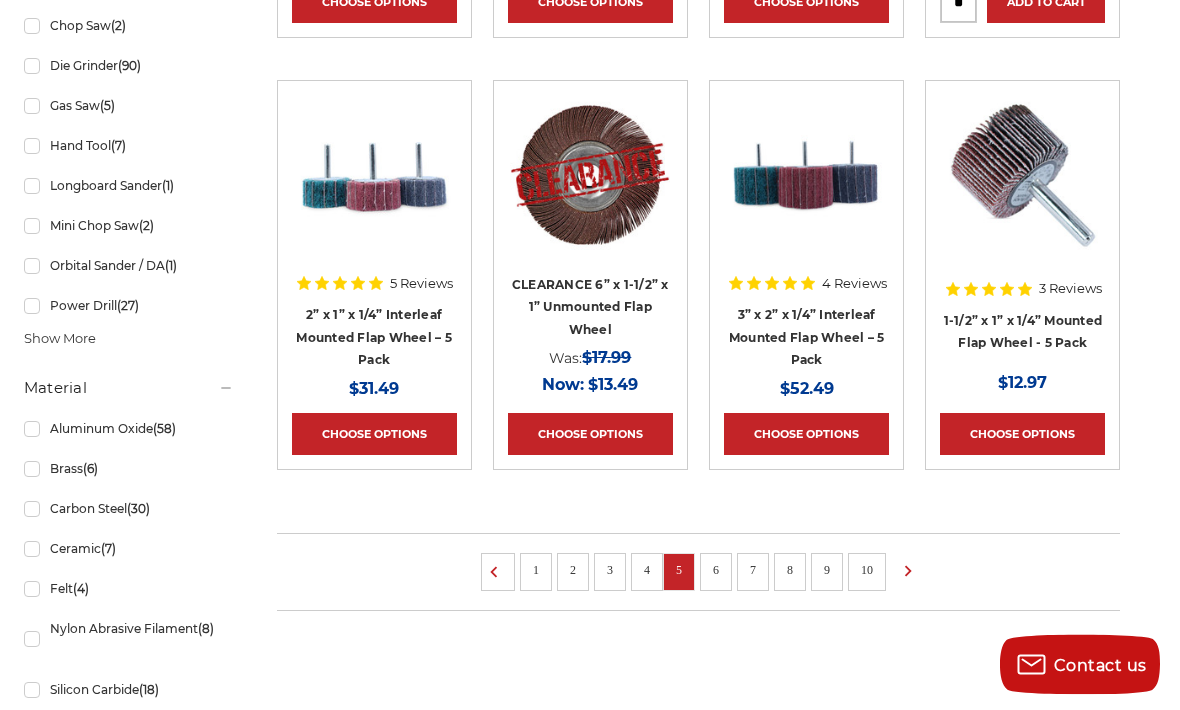scroll, scrollTop: 1714, scrollLeft: 0, axis: vertical 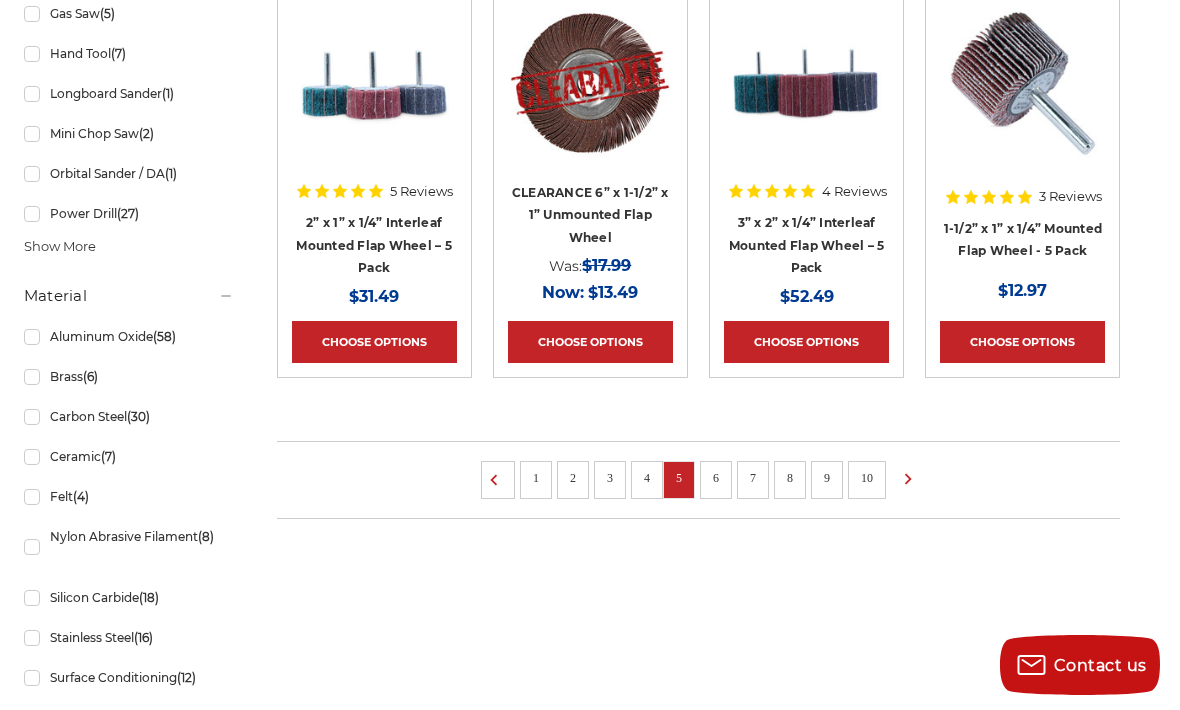 click on "6" at bounding box center [716, 478] 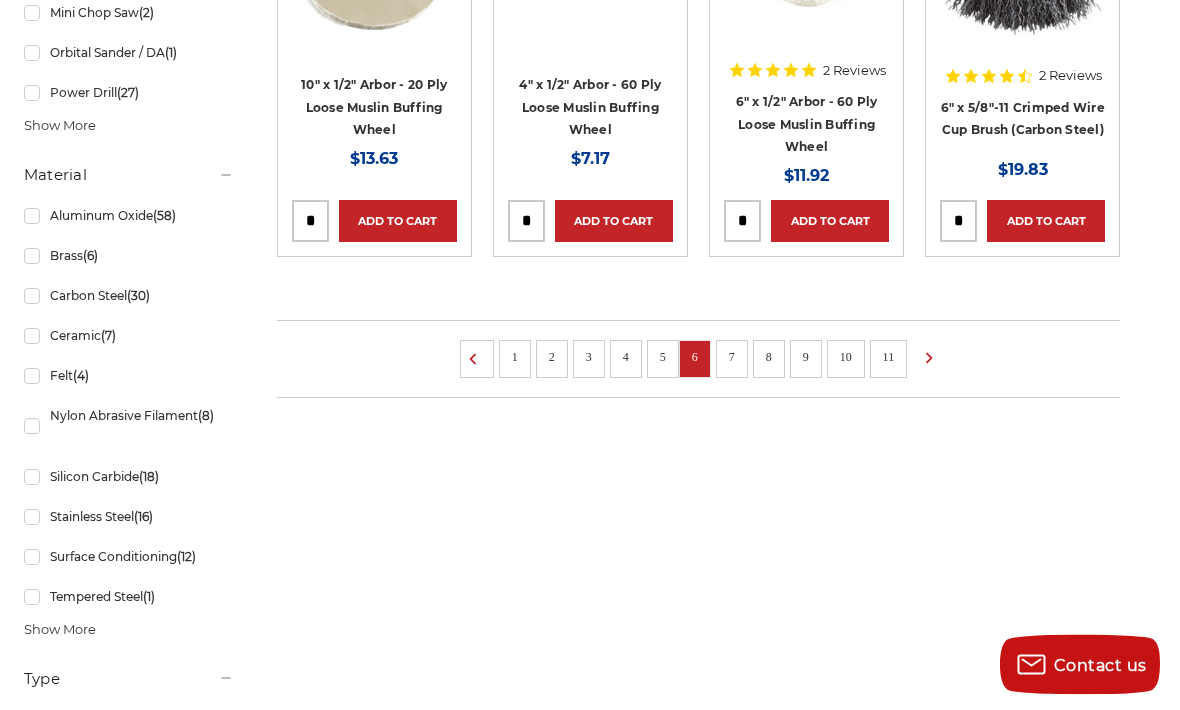 scroll, scrollTop: 1853, scrollLeft: 0, axis: vertical 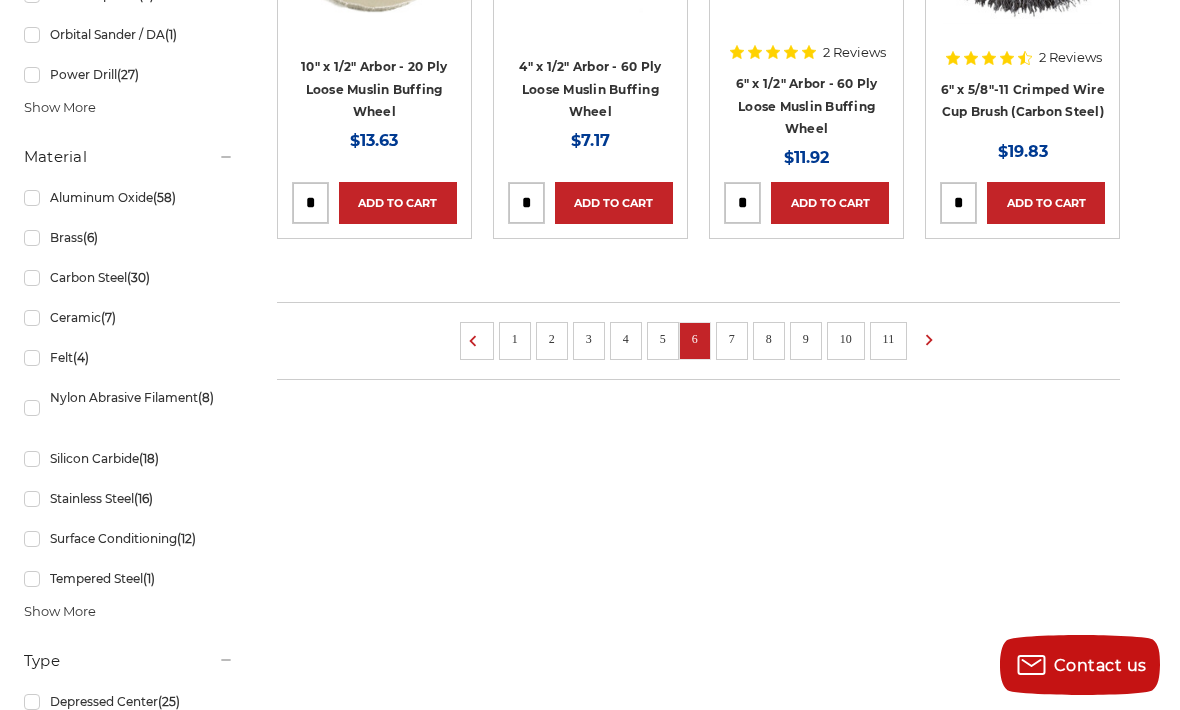 click on "7" at bounding box center (732, 339) 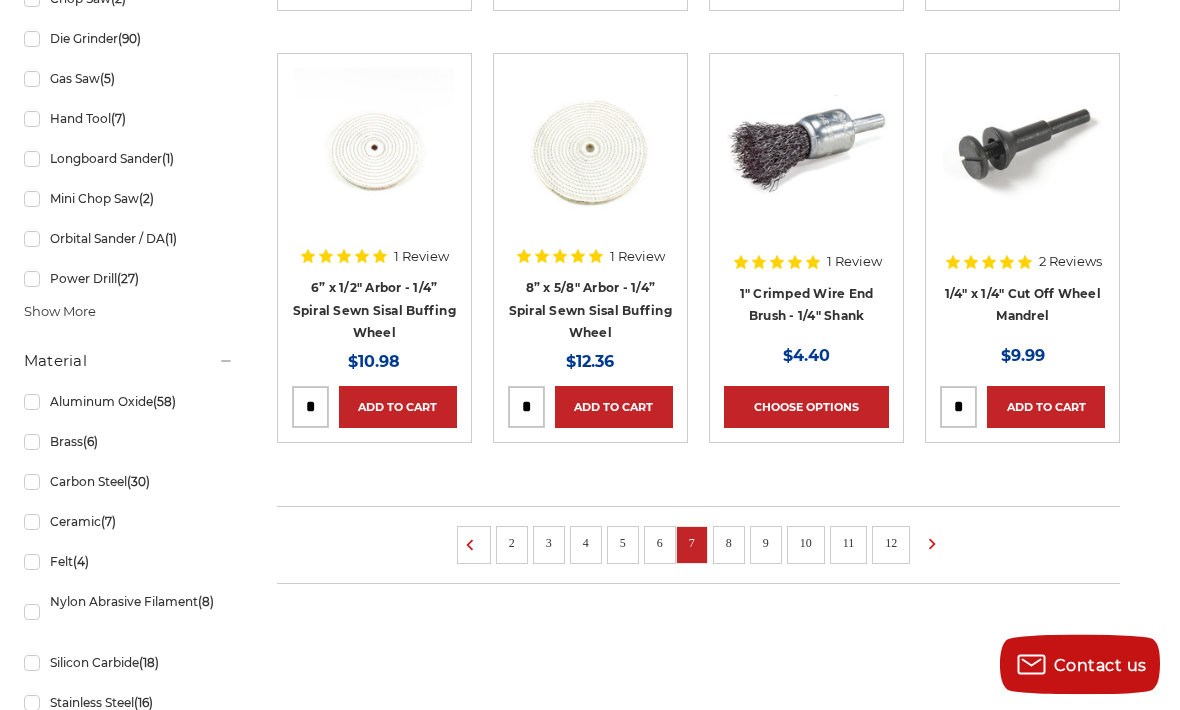 scroll, scrollTop: 1754, scrollLeft: 0, axis: vertical 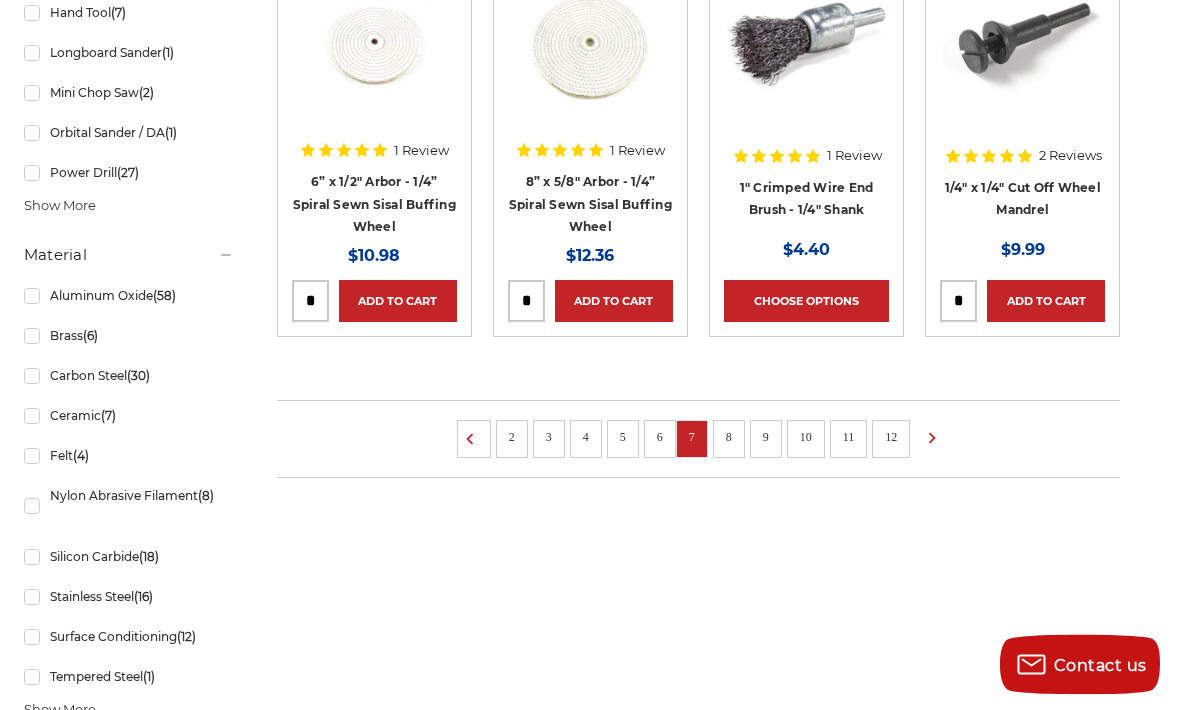 click on "8" at bounding box center [729, 438] 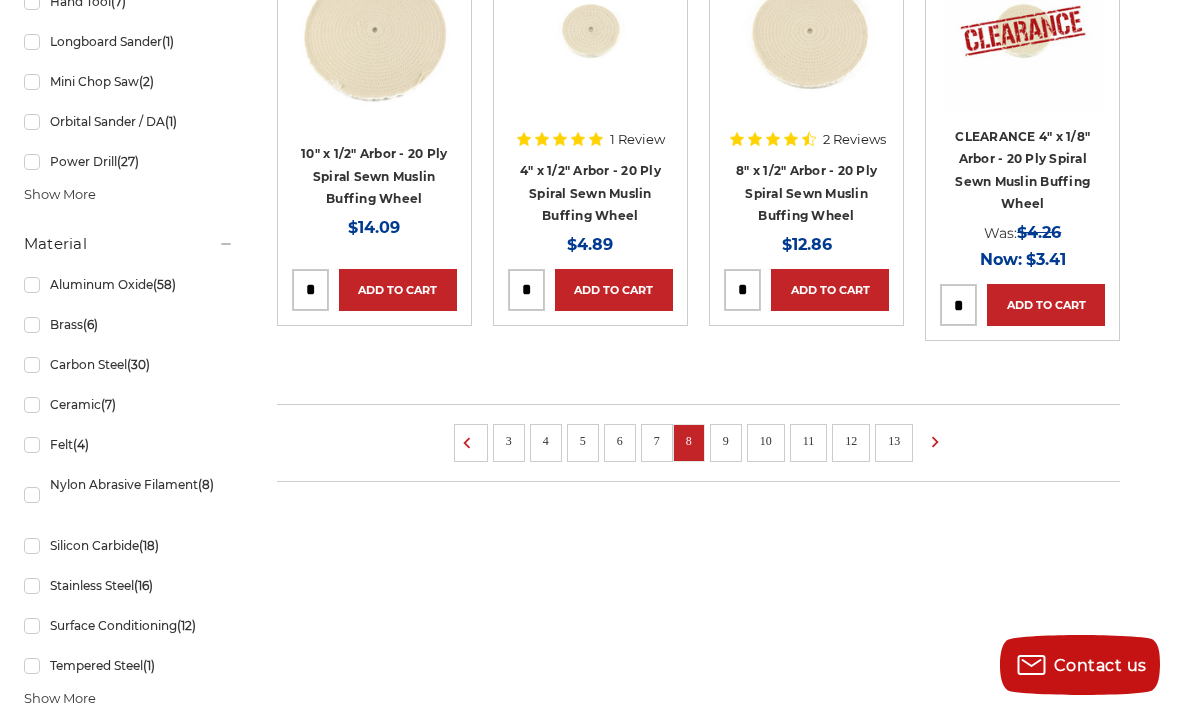 scroll, scrollTop: 1898, scrollLeft: 0, axis: vertical 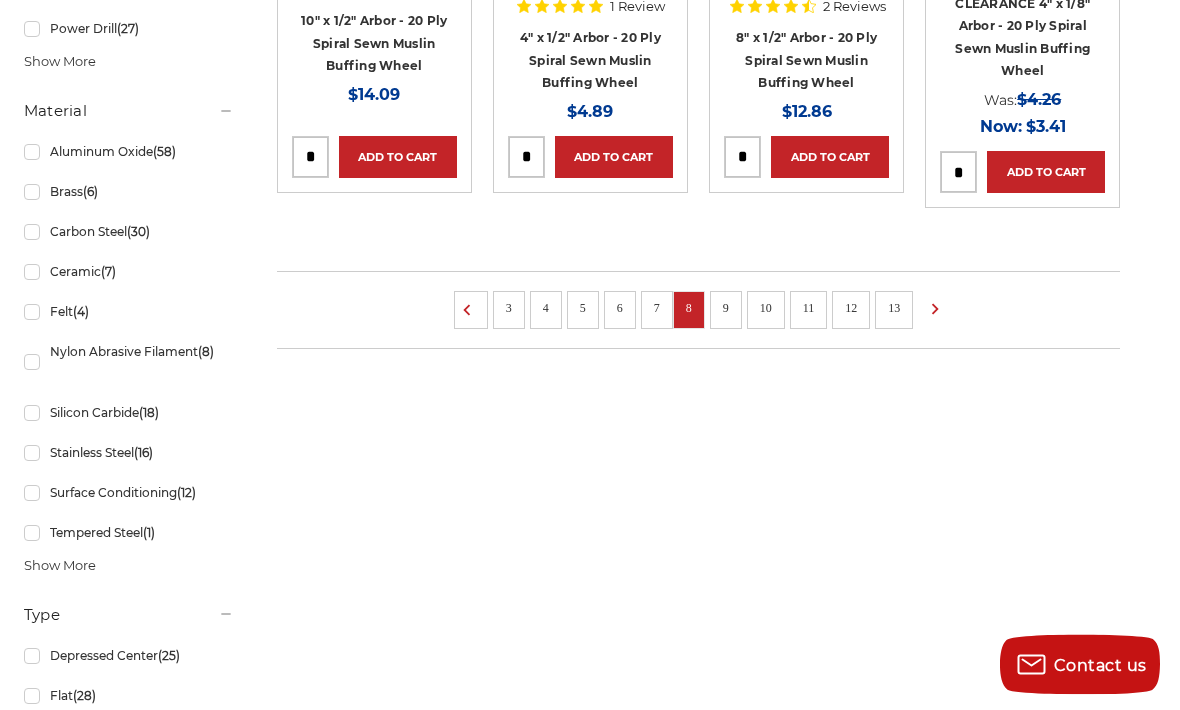 click on "9" at bounding box center (726, 309) 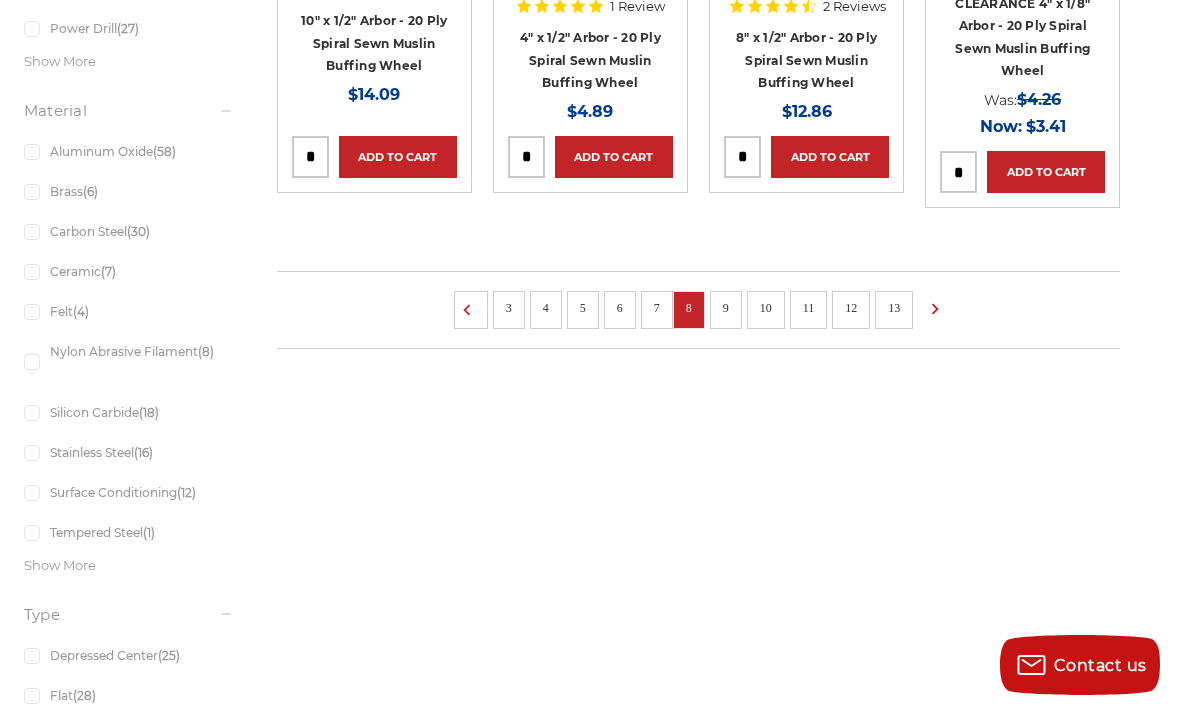 scroll, scrollTop: 0, scrollLeft: 0, axis: both 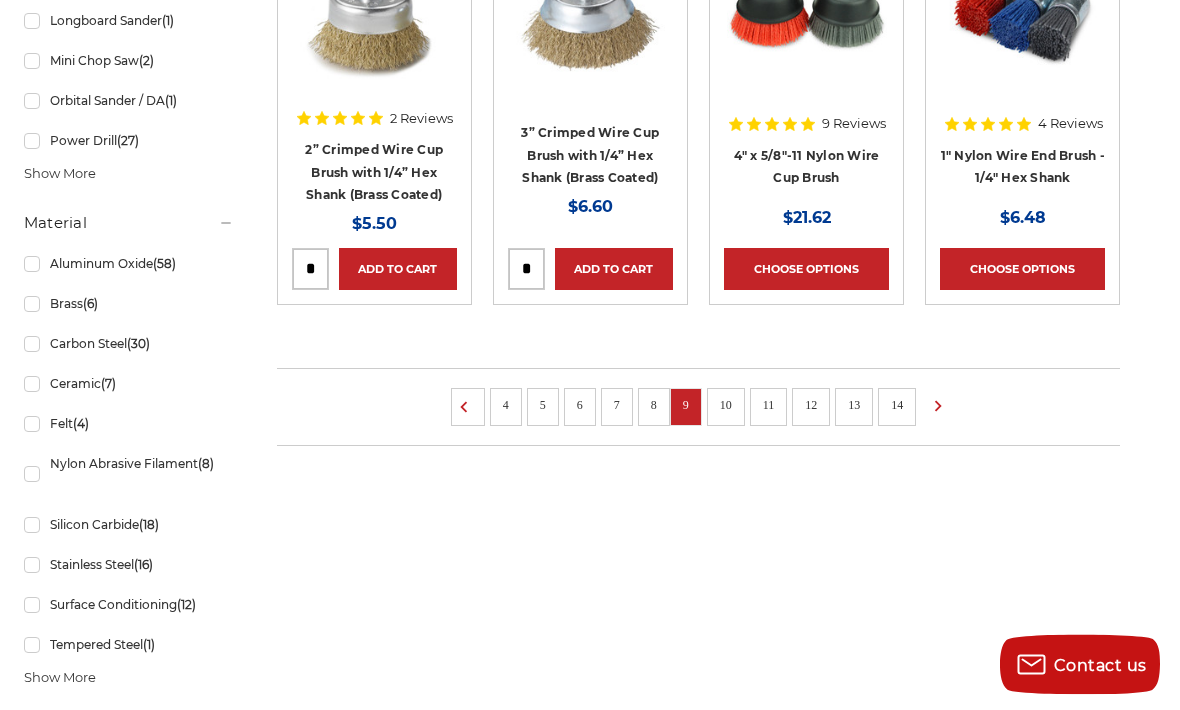 click on "14" at bounding box center (897, 406) 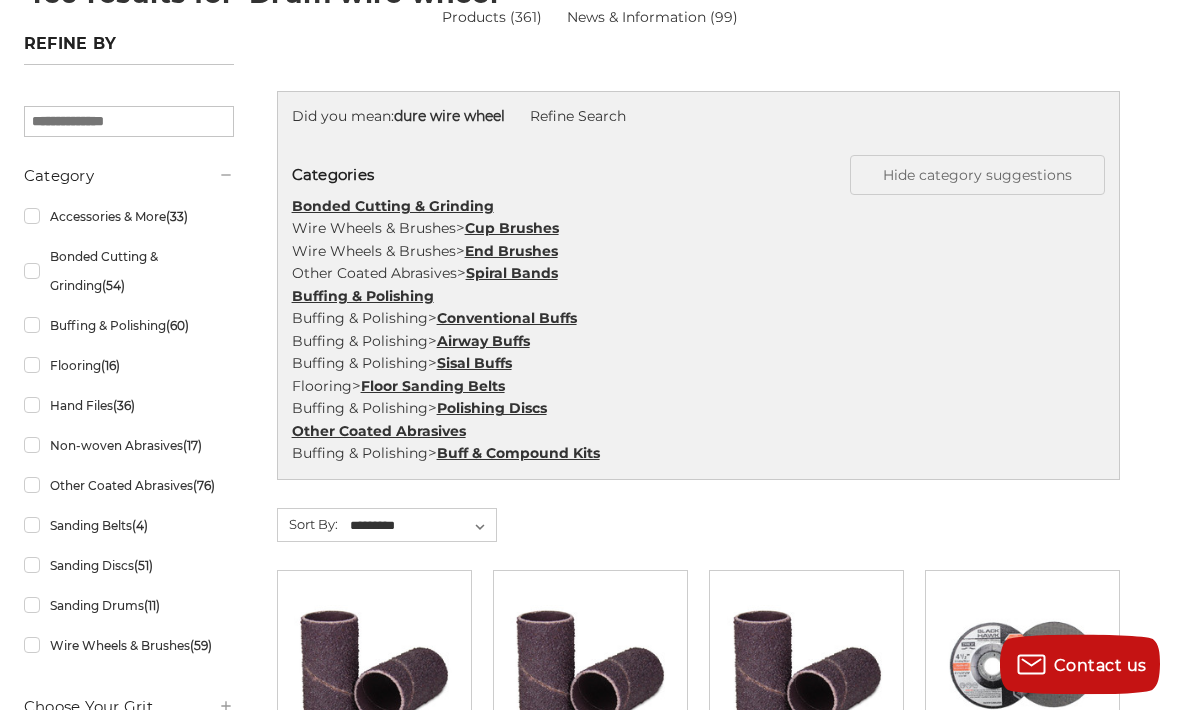 scroll, scrollTop: 268, scrollLeft: 0, axis: vertical 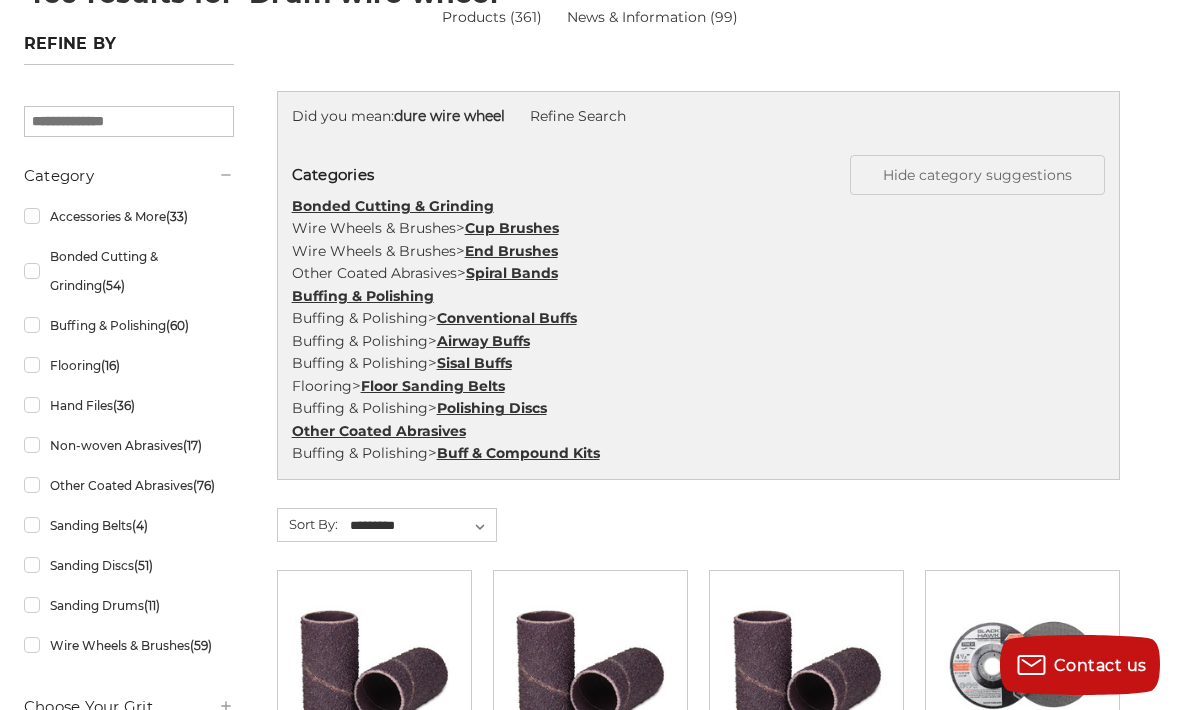 click on "End Brushes" at bounding box center [511, 251] 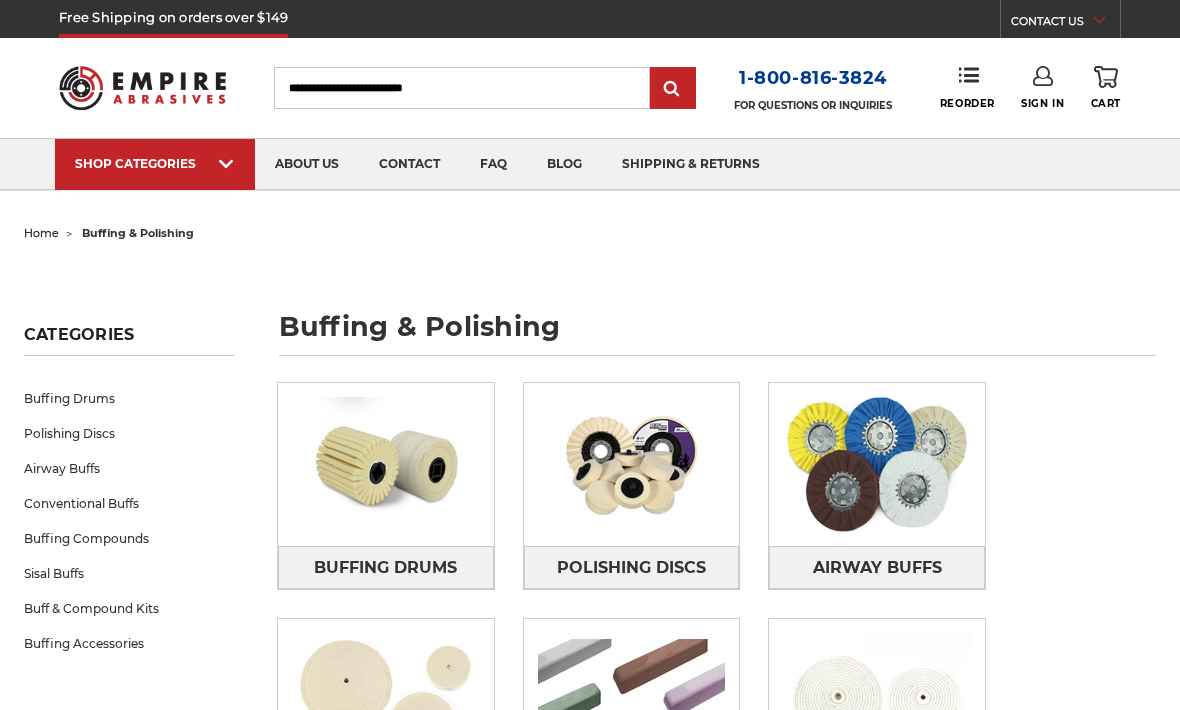 scroll, scrollTop: 0, scrollLeft: 0, axis: both 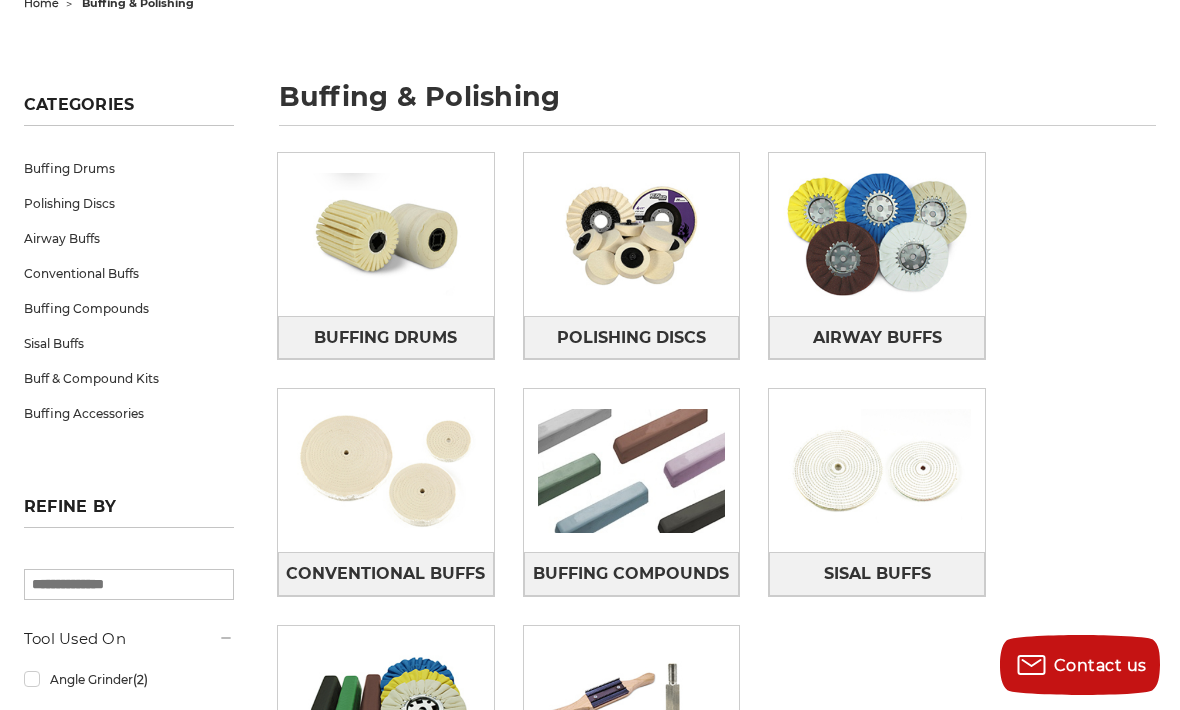 click at bounding box center [386, 234] 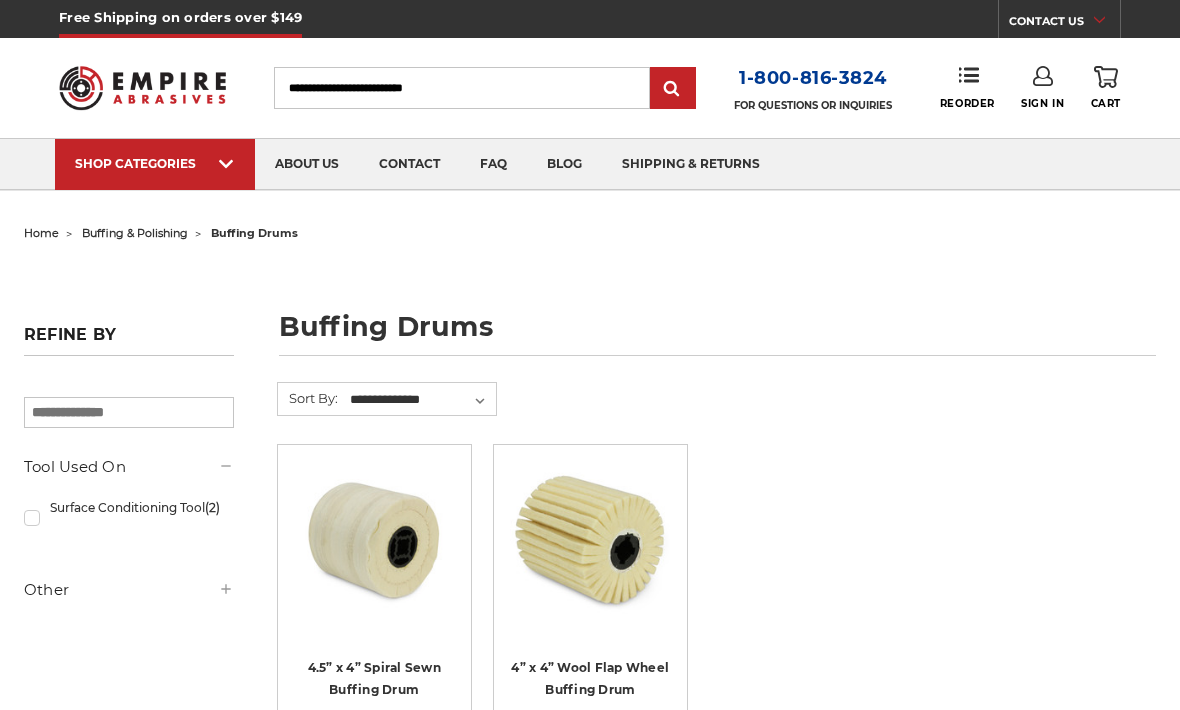 scroll, scrollTop: 0, scrollLeft: 0, axis: both 